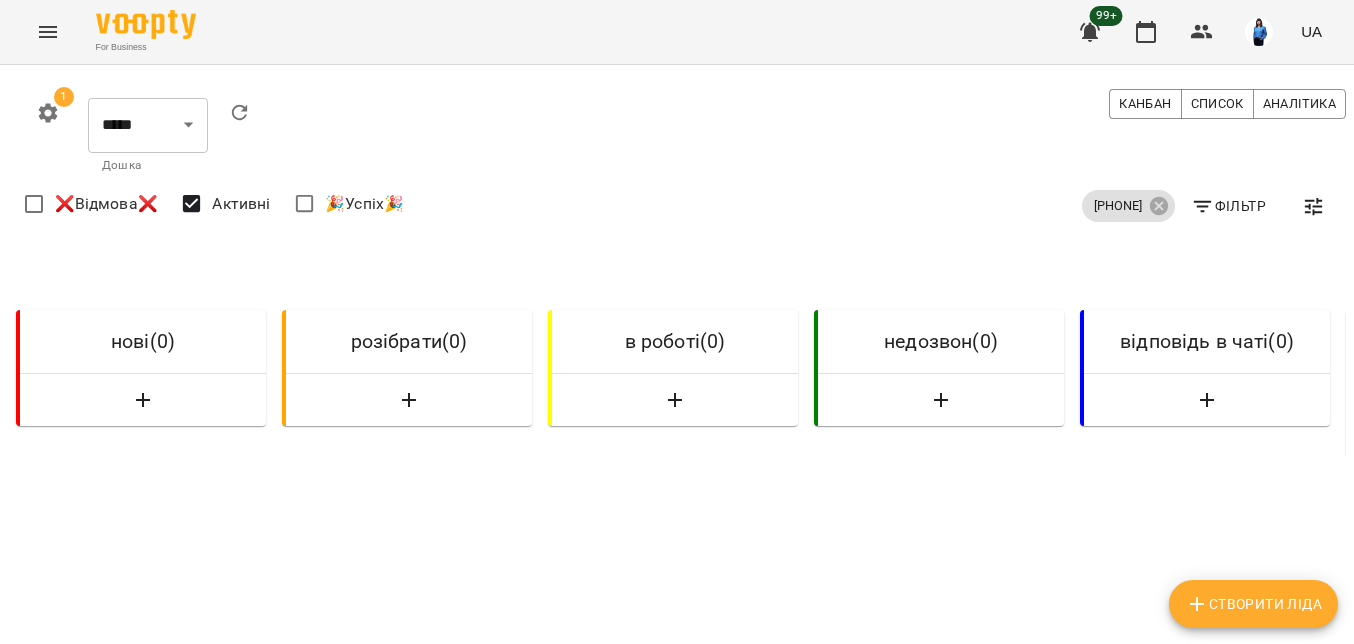 scroll, scrollTop: 0, scrollLeft: 0, axis: both 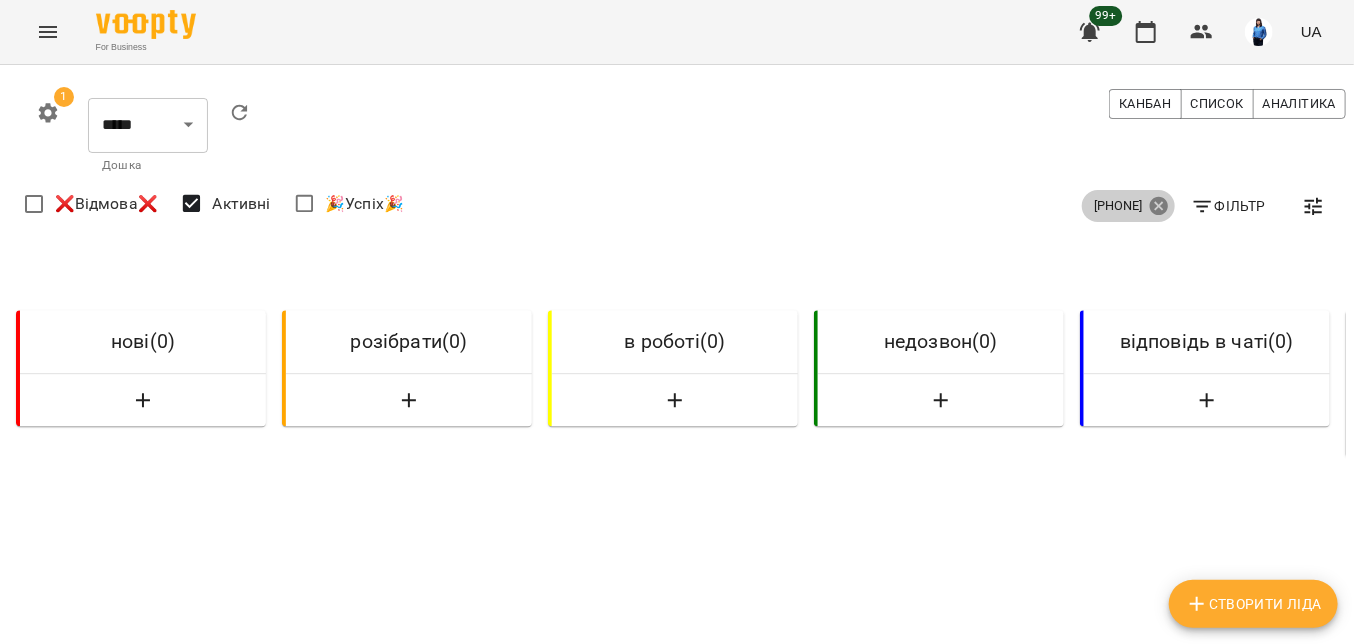 click 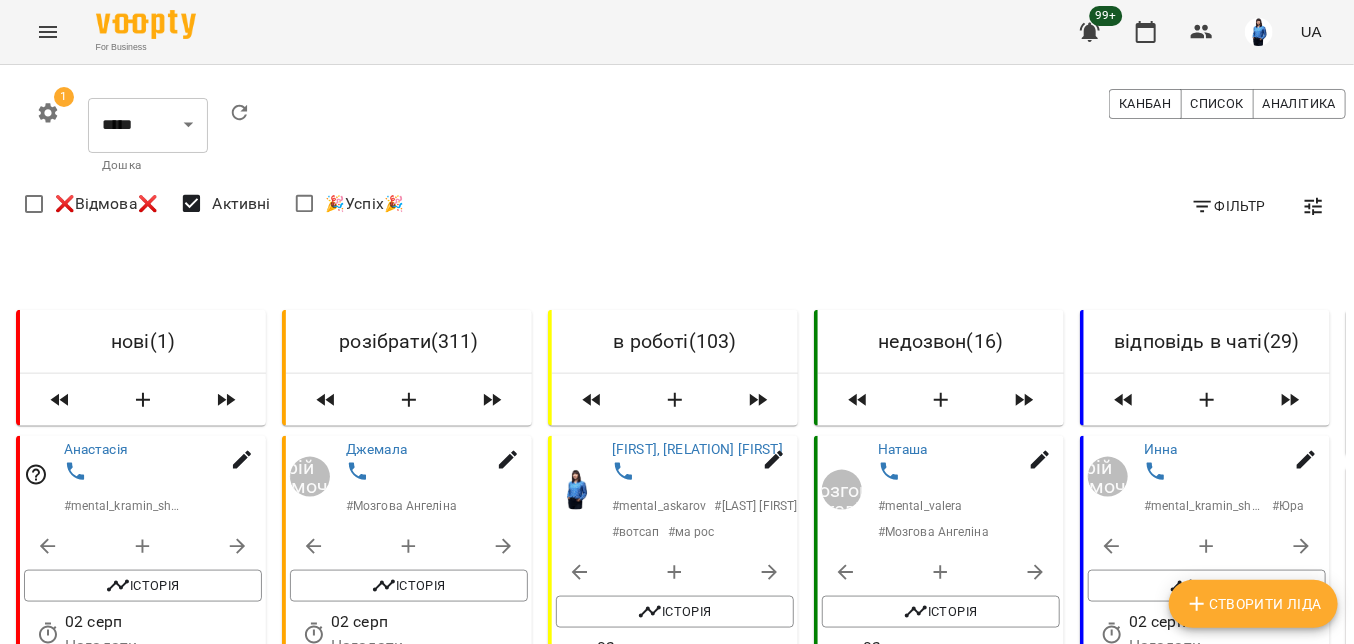 scroll, scrollTop: 300, scrollLeft: 0, axis: vertical 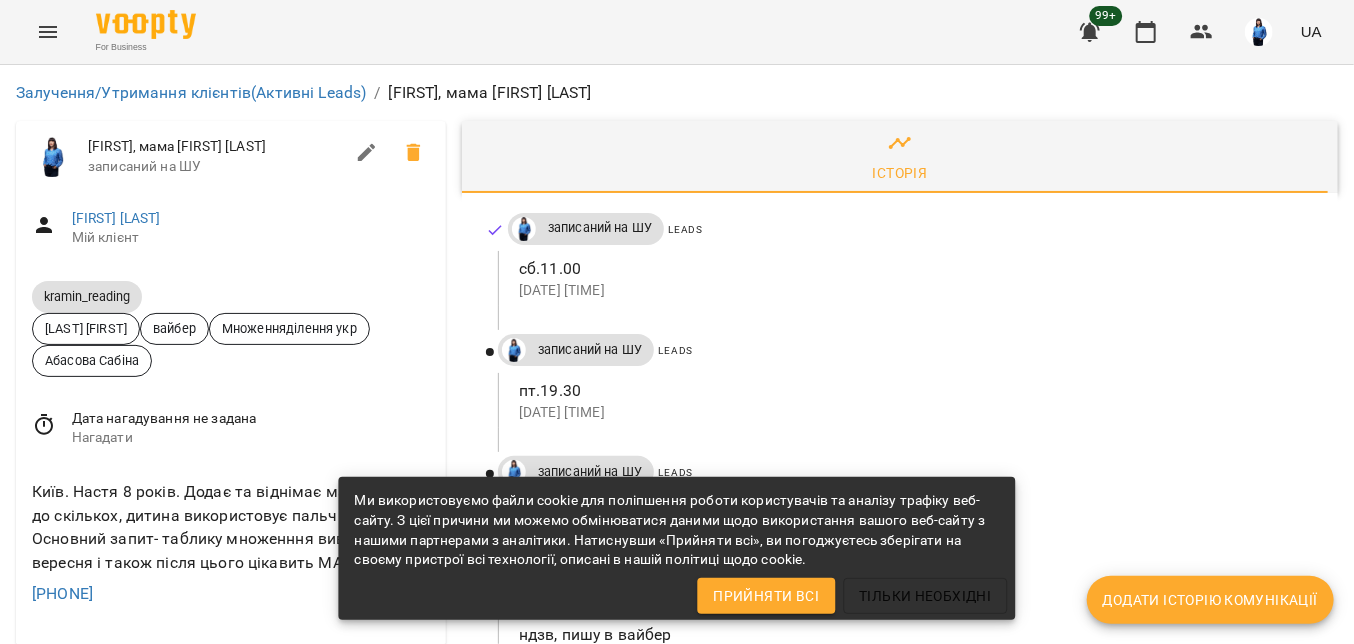 drag, startPoint x: 166, startPoint y: 191, endPoint x: 4, endPoint y: 194, distance: 162.02777 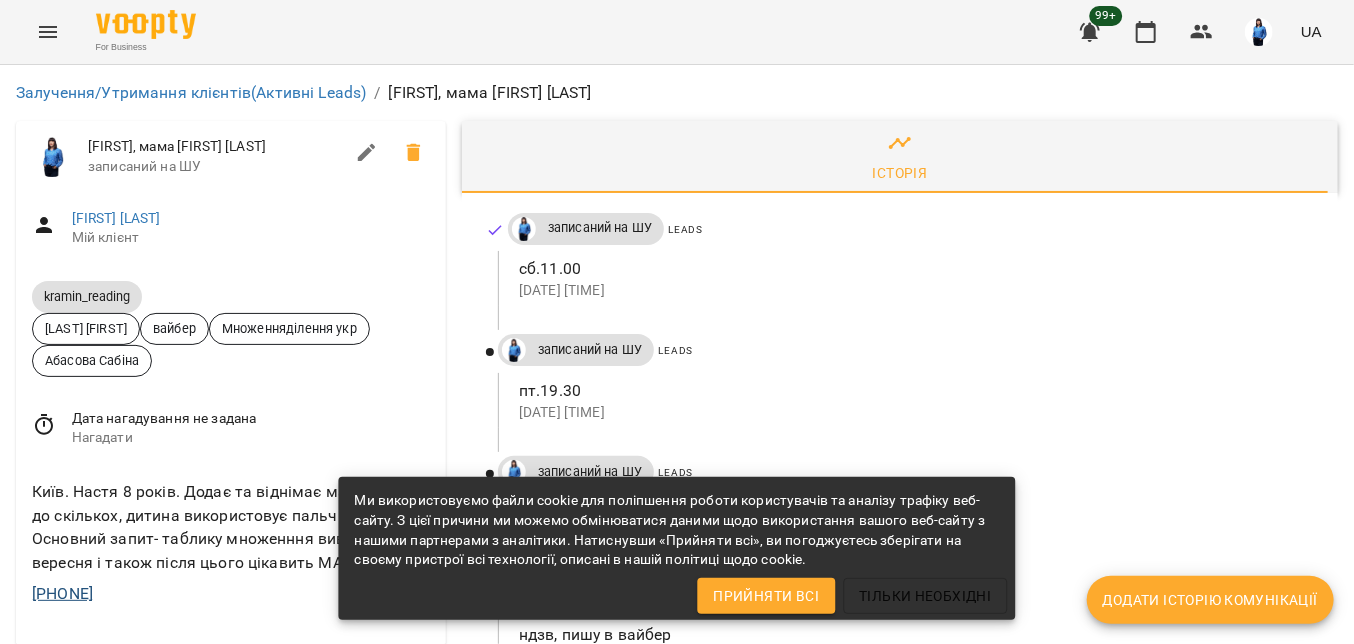 click on "Залучення/Утримання клієнтів (Активні Leads) / Настя, мама Dasha Zaporozhan Настя, мама Dasha Zaporozhan записаний на ШУ Dasha Zaporozhan Мій клієнт kramin_reading Дащенко Анна вайбер Множенняділення укр Абасова Сабіна Дата нагадування не задана Нагадати Київ. Настя 8 років. Додає та віднімає мама не знає до скількох, дитина використовує пальчики. Основний запит- таблику множенння вивчити до 1 вересня і також після цього цікавить МА. +380773338733 Додаткові поля Кількість уроків --- Сума оплати --- Джерело трафіку --- Назва оголошення --- utm_source --- utm_term --- utm_campaign --- utm_content --- utm_medium --- Назва кампанії --- ---" at bounding box center [677, 860] 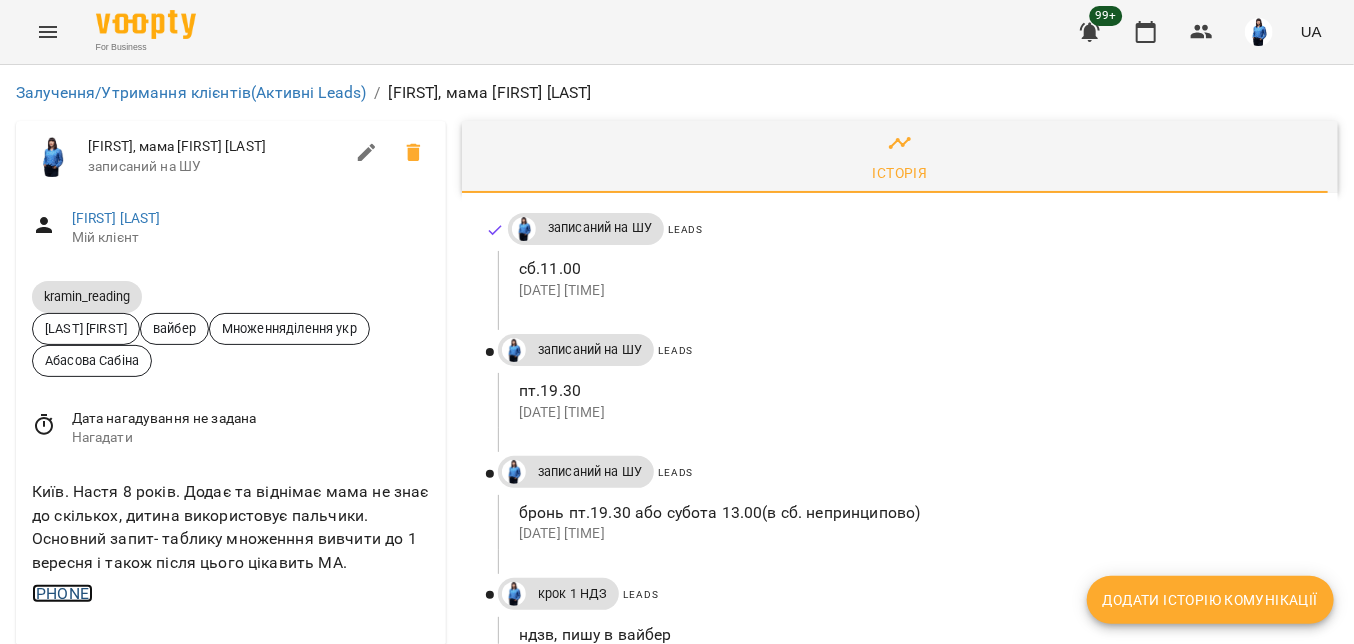 copy on "+380773338733" 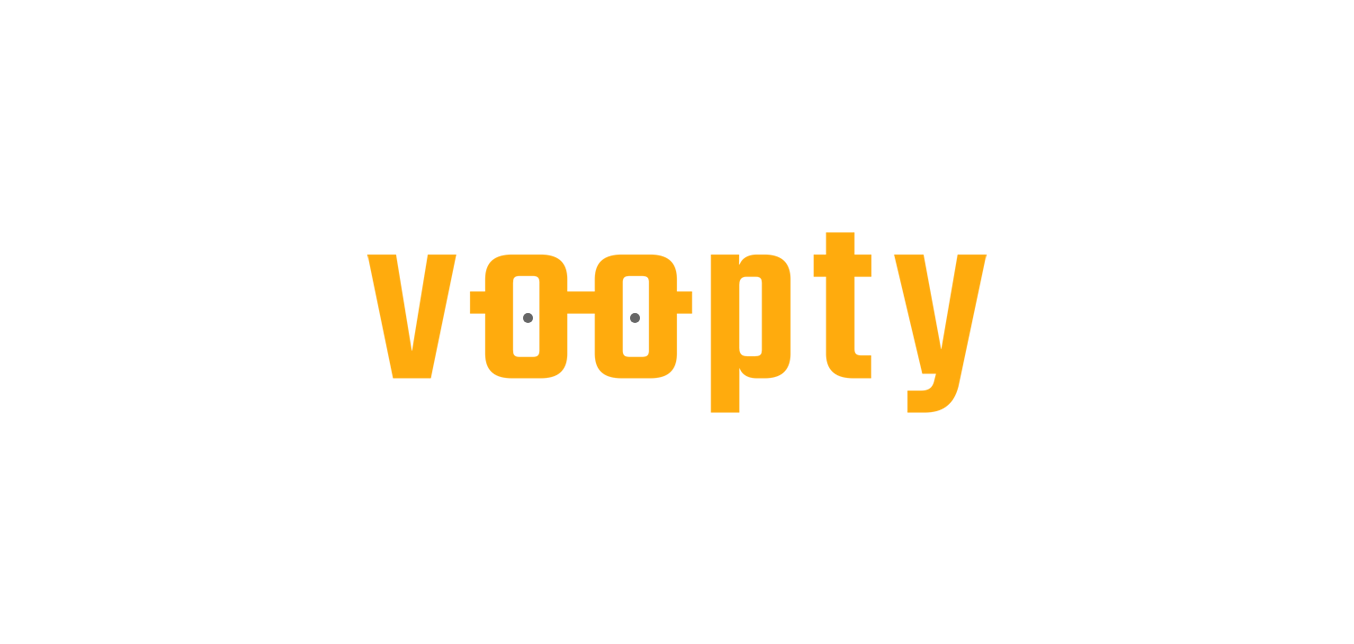 scroll, scrollTop: 0, scrollLeft: 0, axis: both 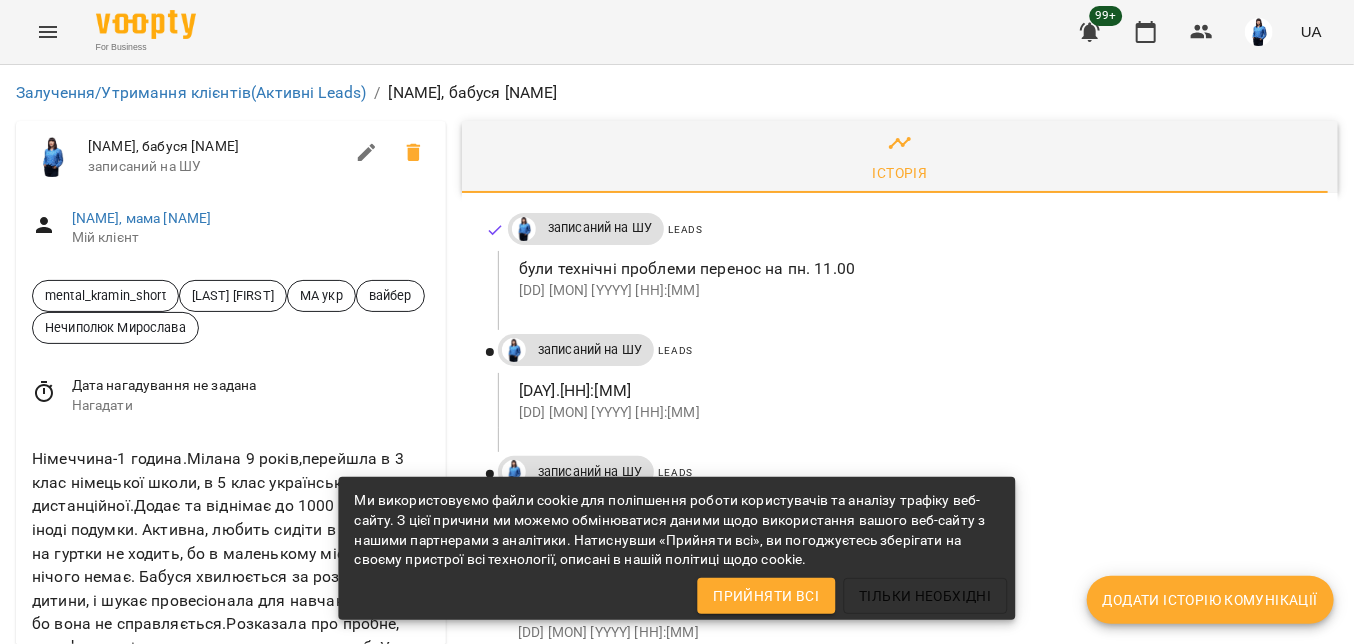 click at bounding box center [231, 755] 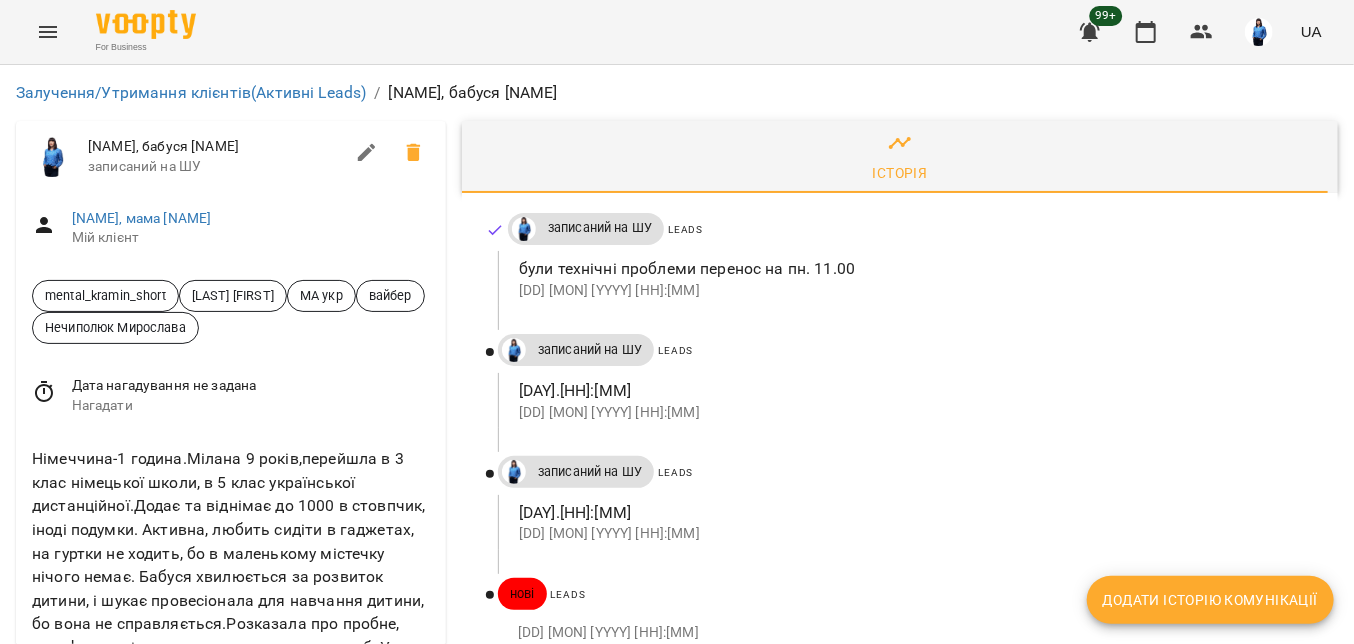 scroll, scrollTop: 100, scrollLeft: 0, axis: vertical 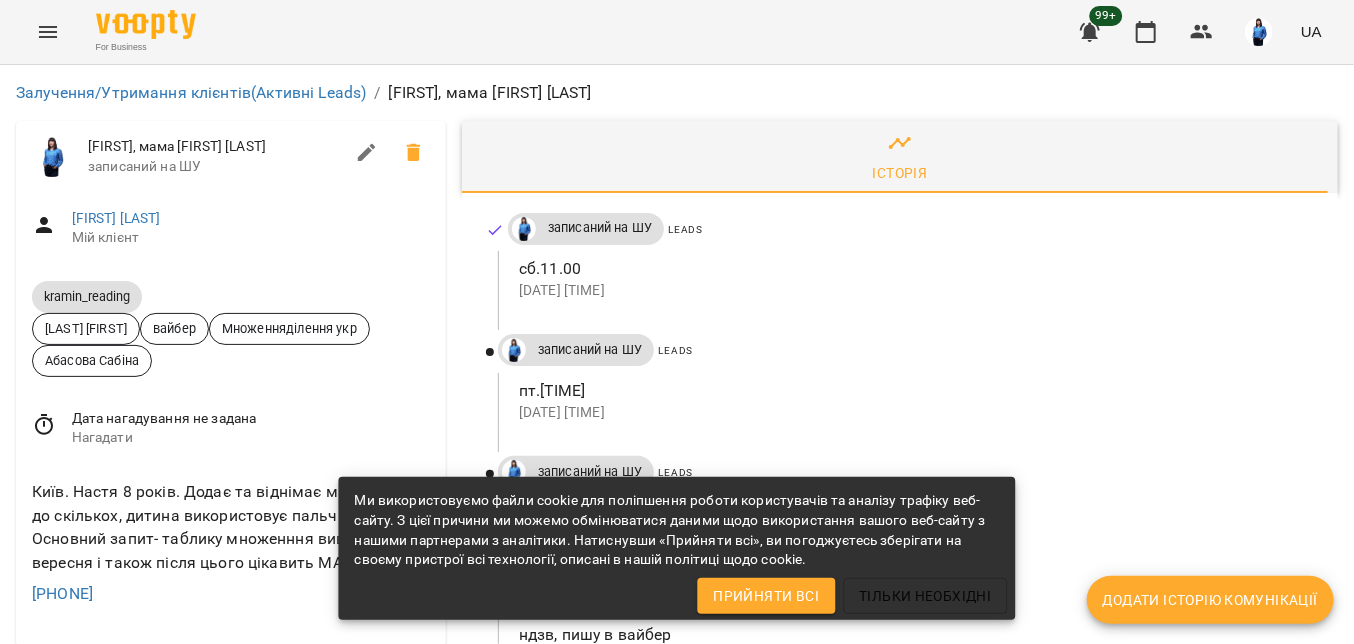 click on "Додати історію комунікації" at bounding box center (1210, 600) 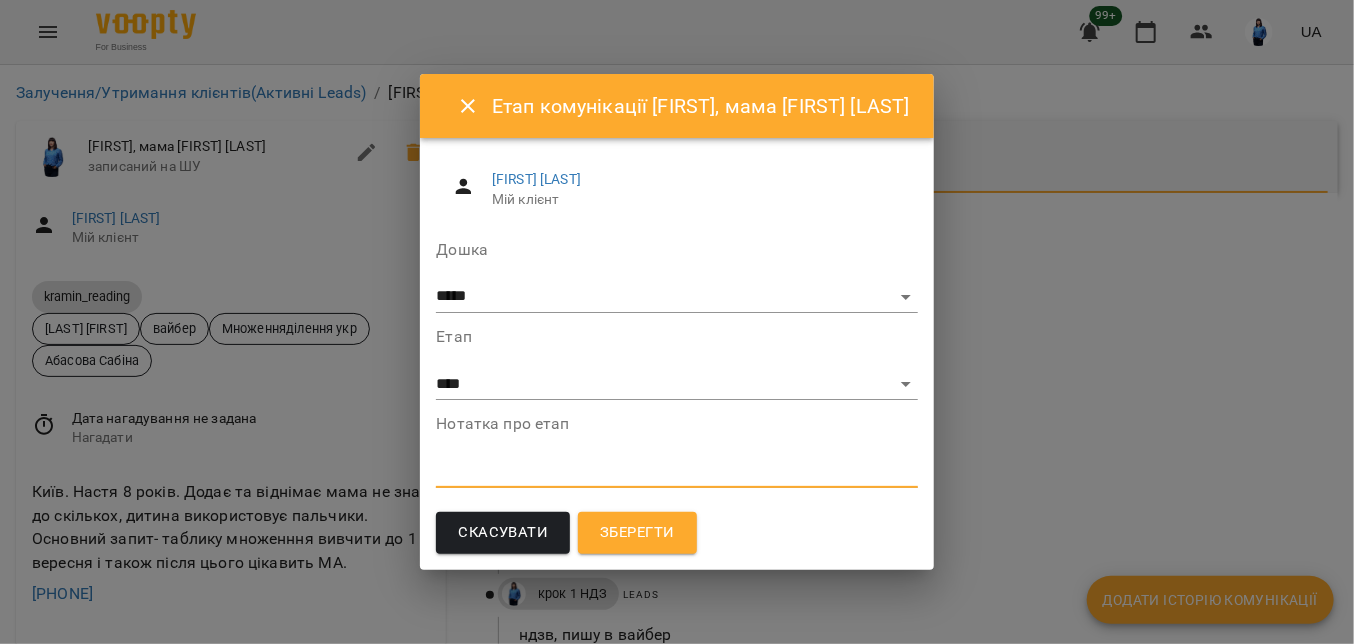 click at bounding box center [676, 471] 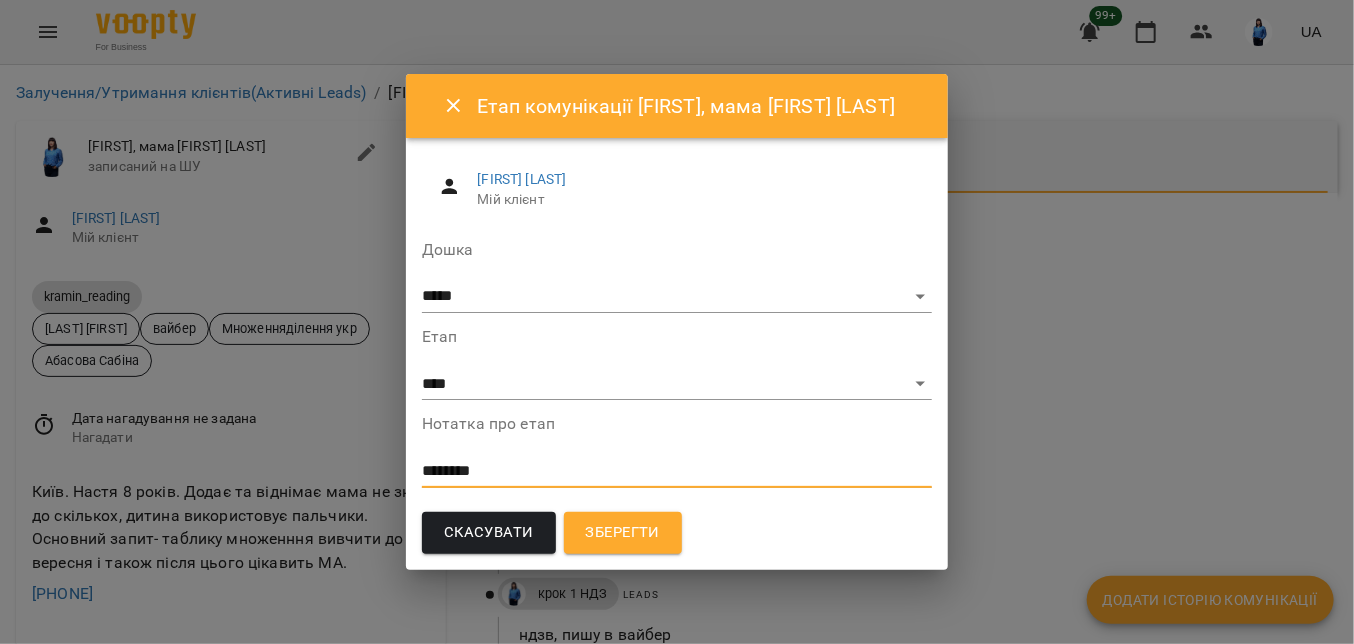 type on "********" 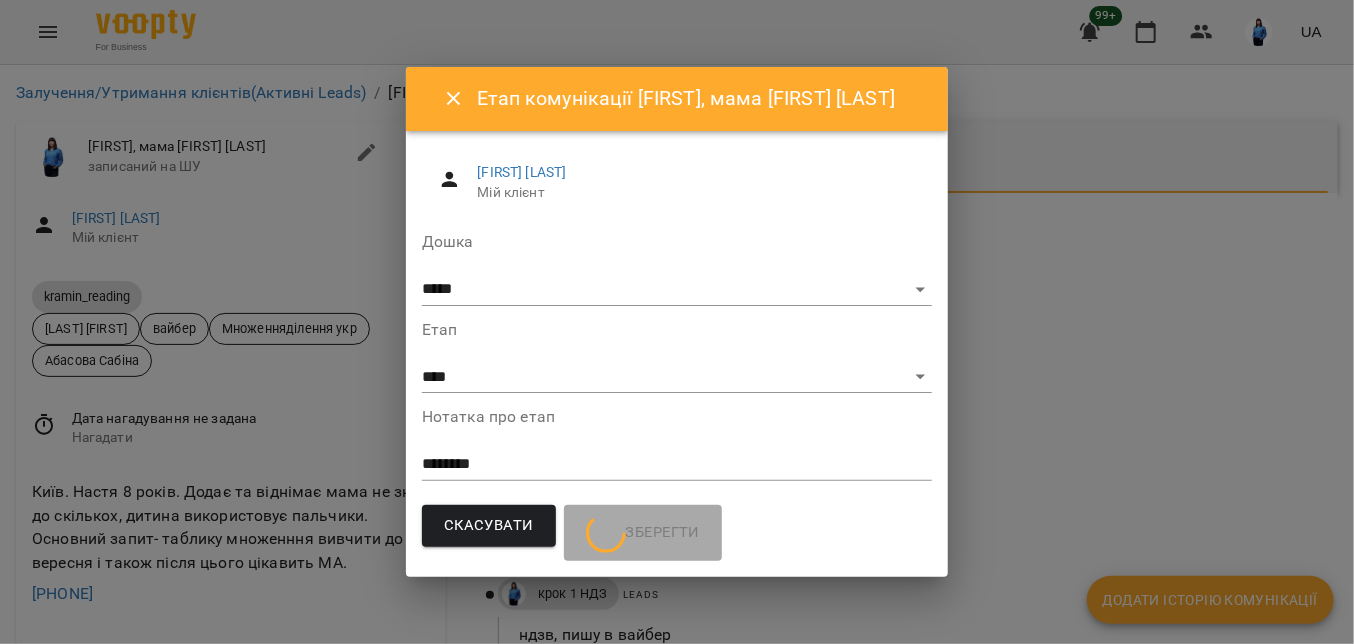 scroll, scrollTop: 0, scrollLeft: 0, axis: both 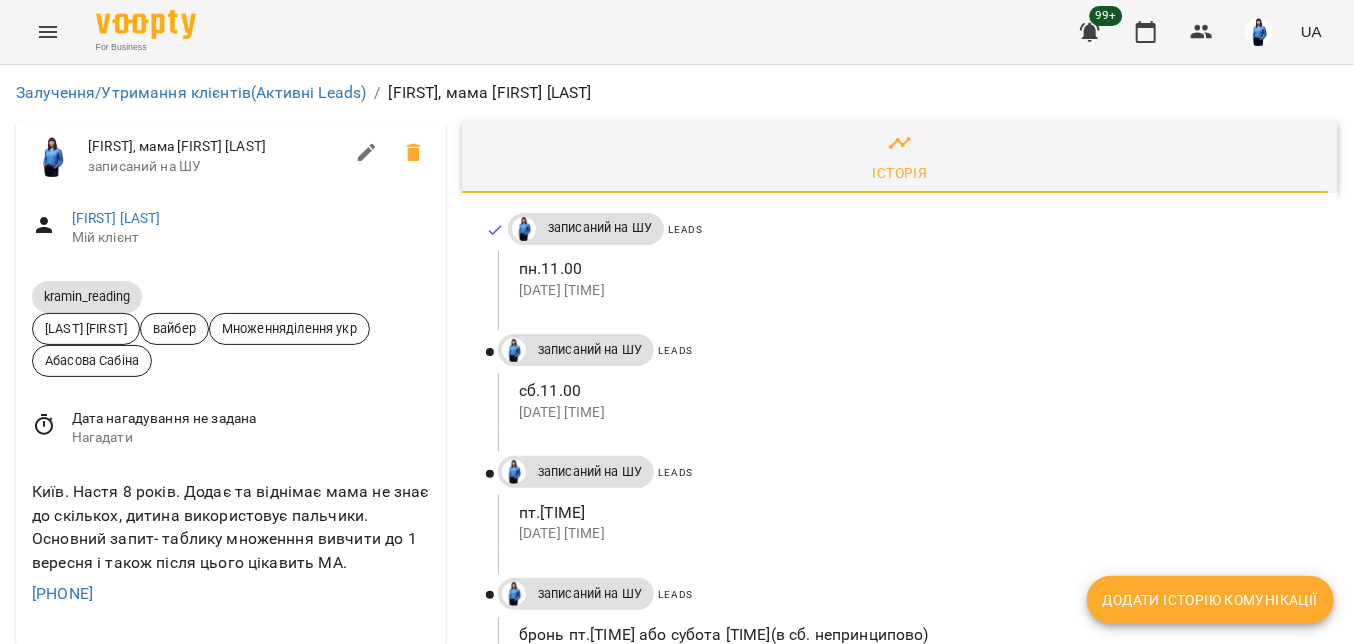 click at bounding box center (367, 153) 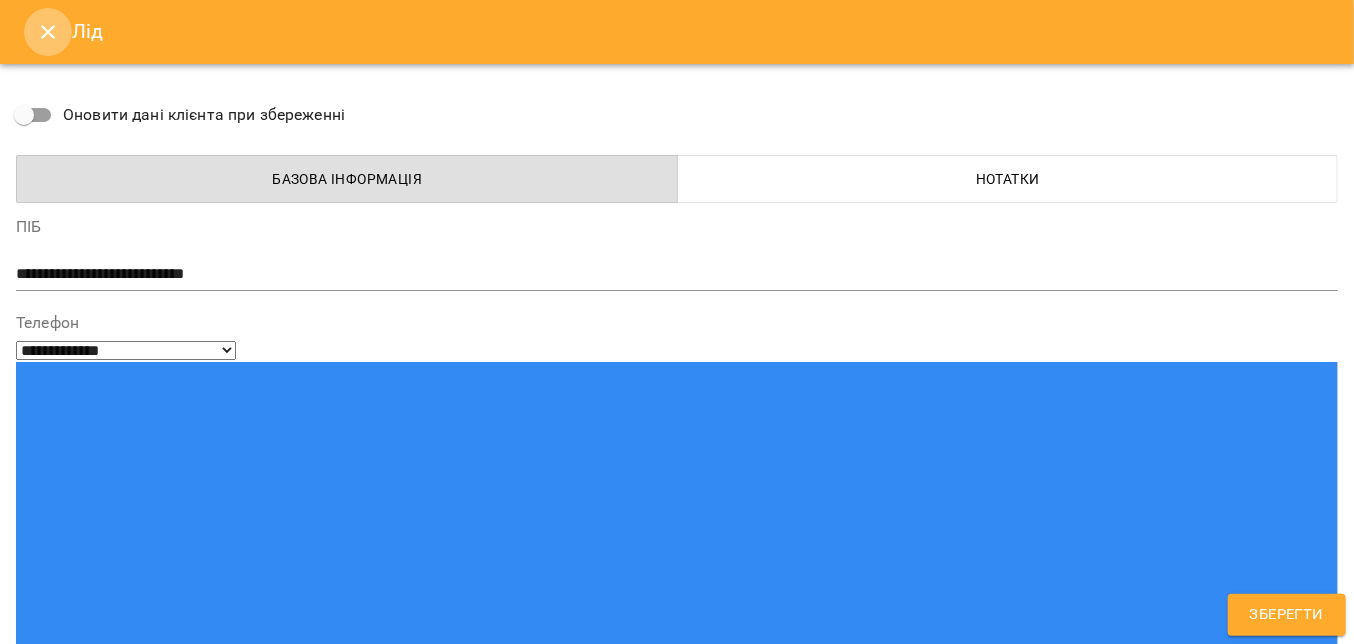 drag, startPoint x: 54, startPoint y: 35, endPoint x: 111, endPoint y: 89, distance: 78.51752 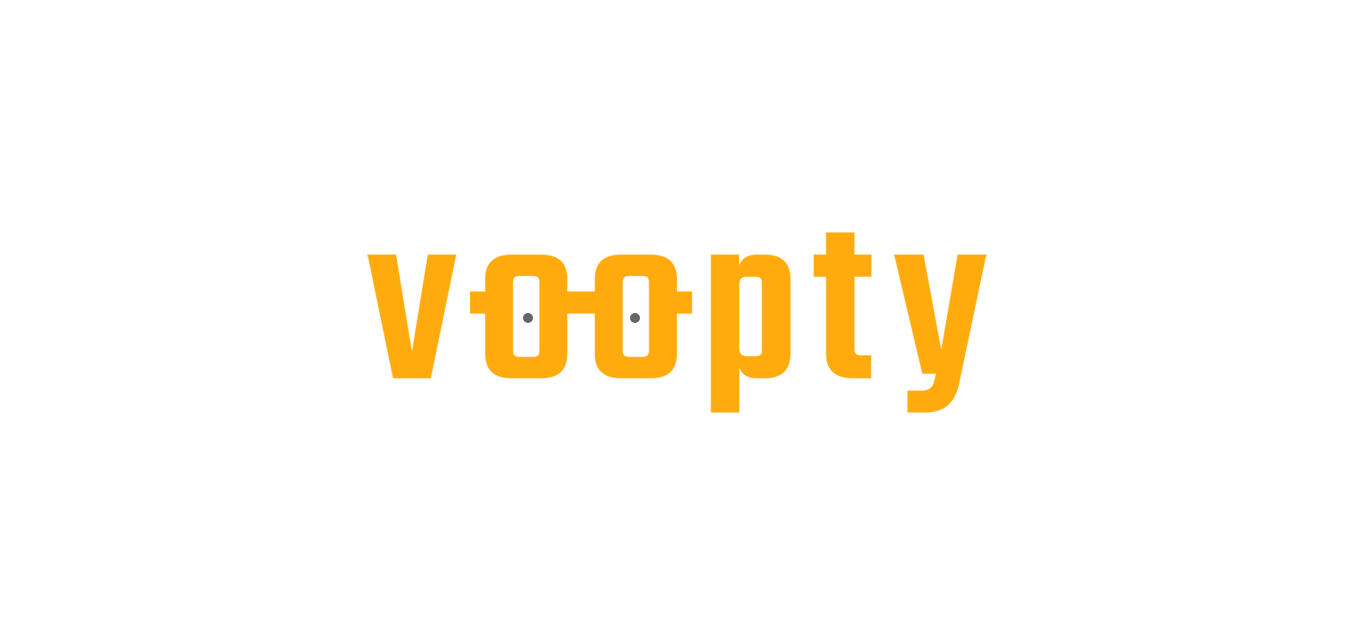 scroll, scrollTop: 0, scrollLeft: 0, axis: both 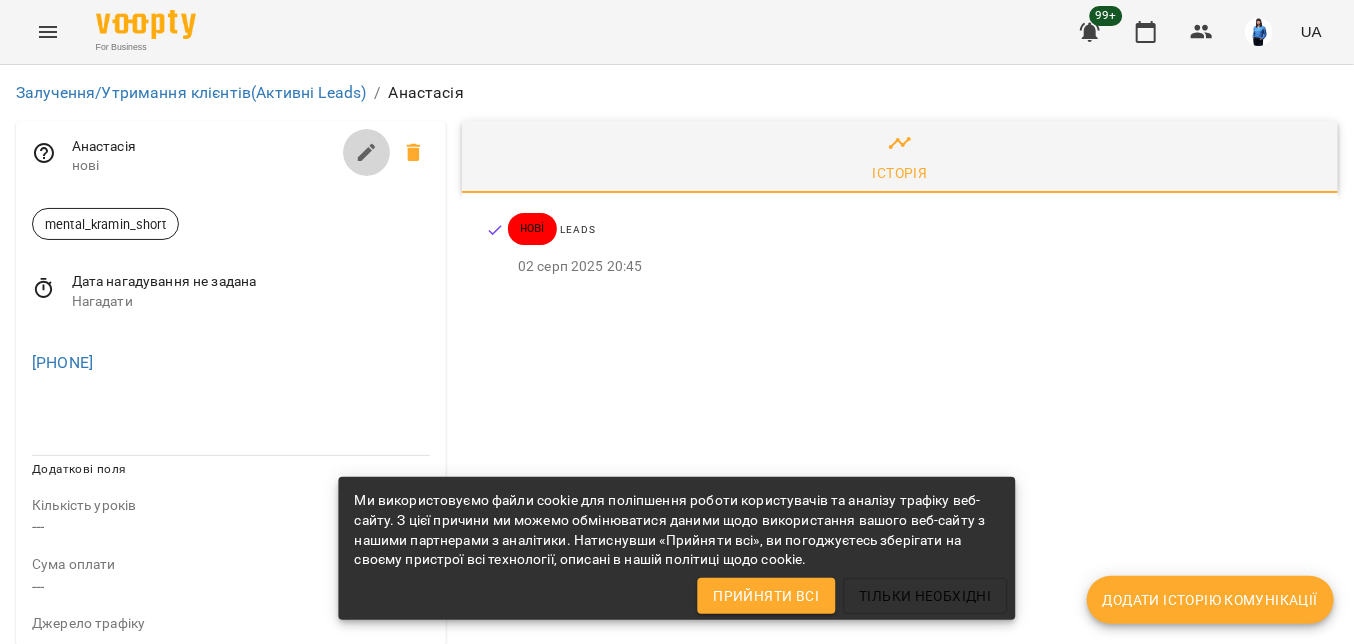 click 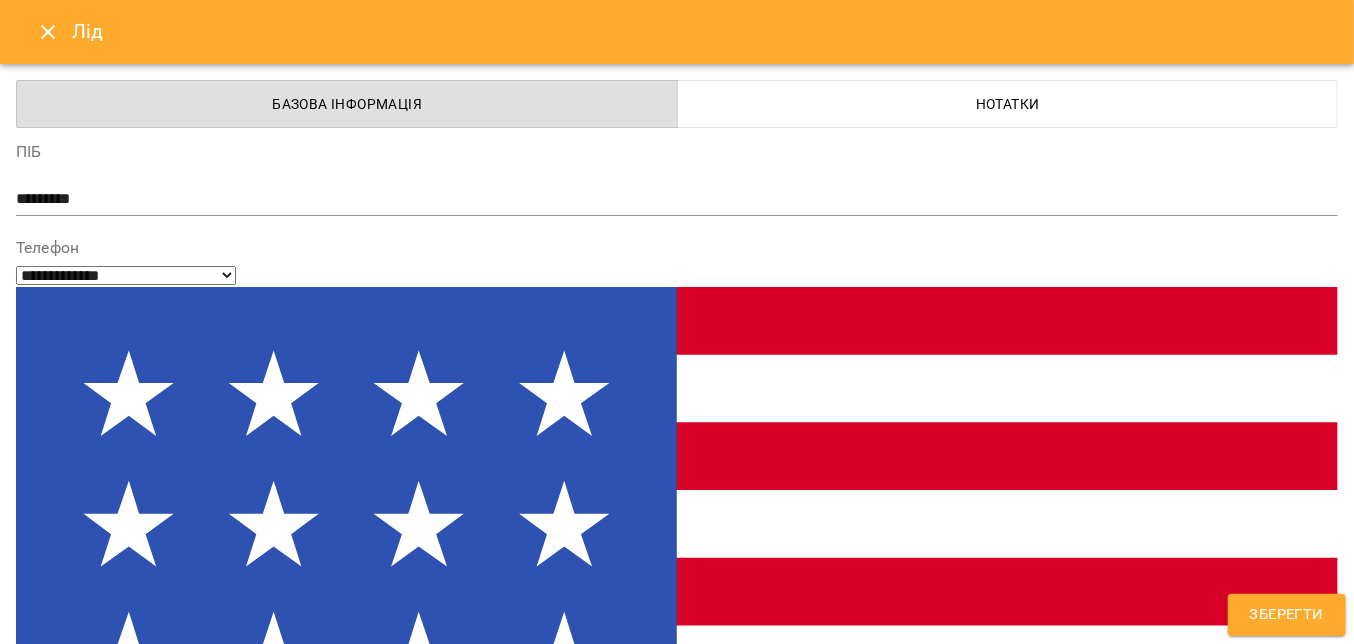 click on "mental_kramin_short" at bounding box center [640, 1406] 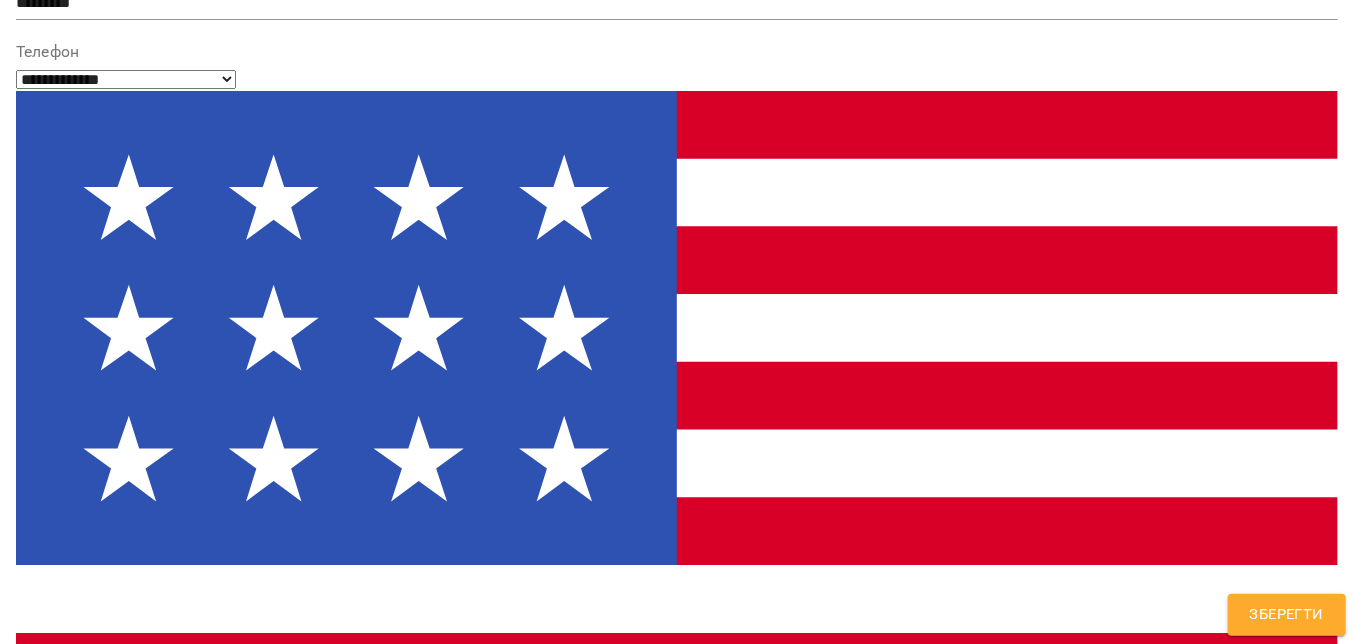 scroll, scrollTop: 200, scrollLeft: 0, axis: vertical 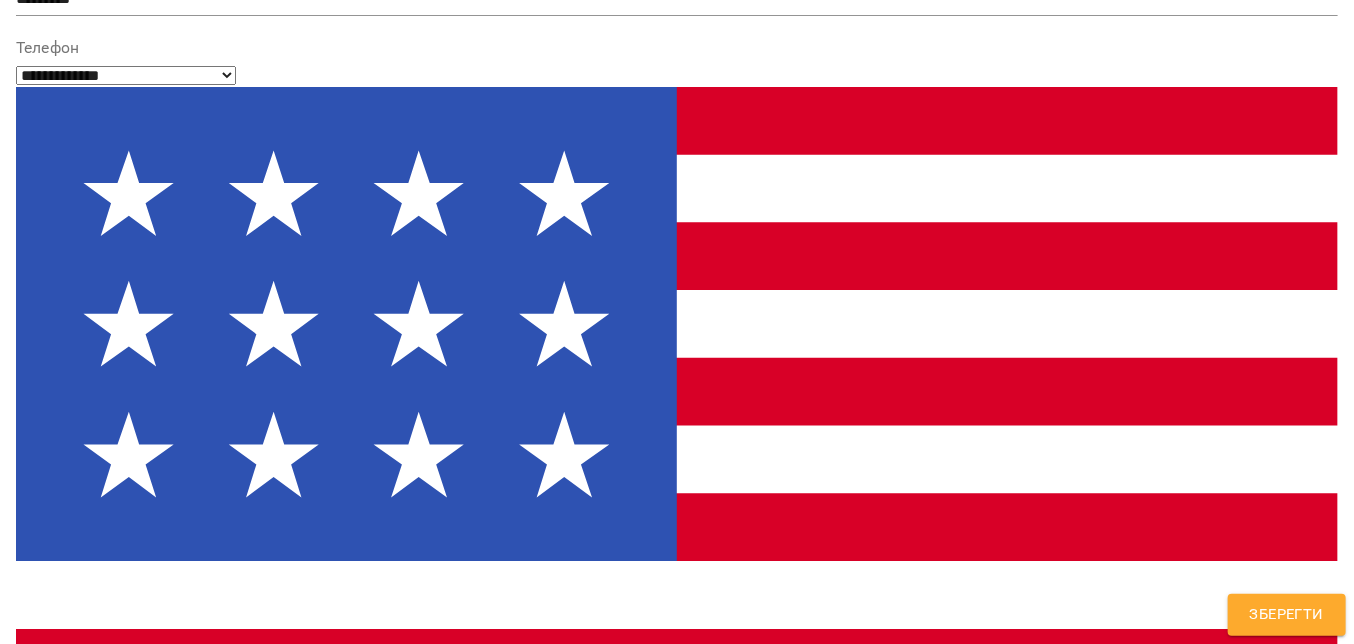 click on "**********" at bounding box center (677, 1430) 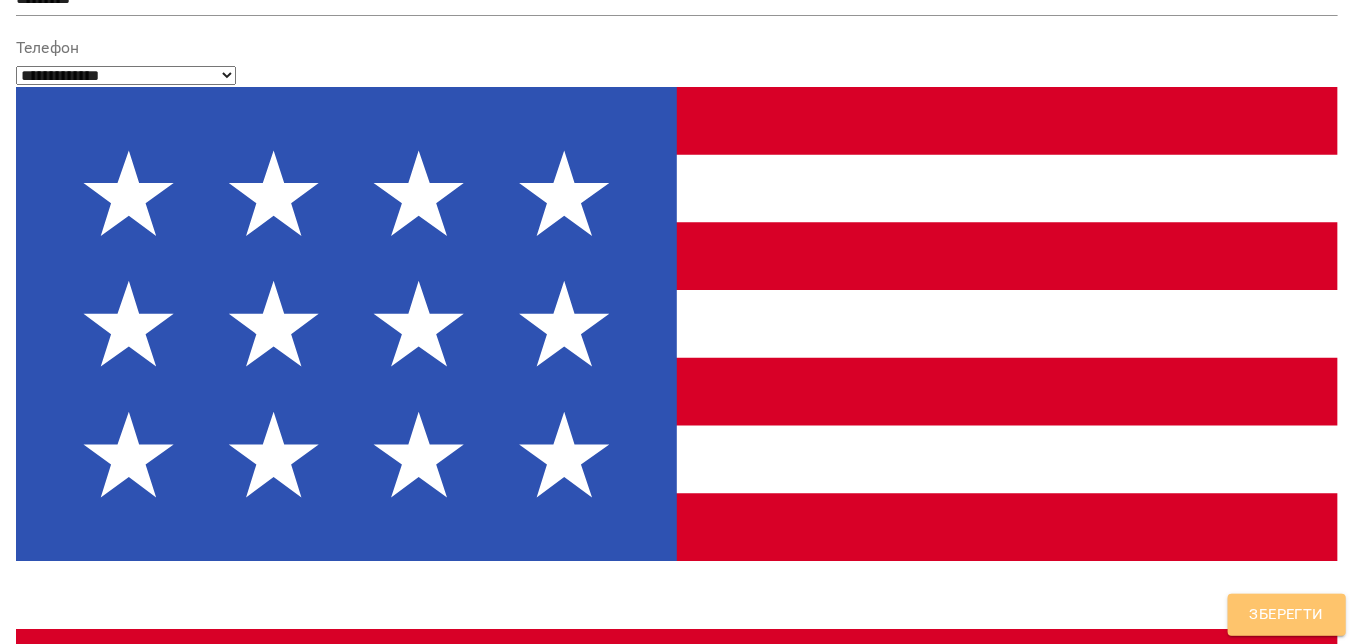 click on "Зберегти" at bounding box center (1287, 615) 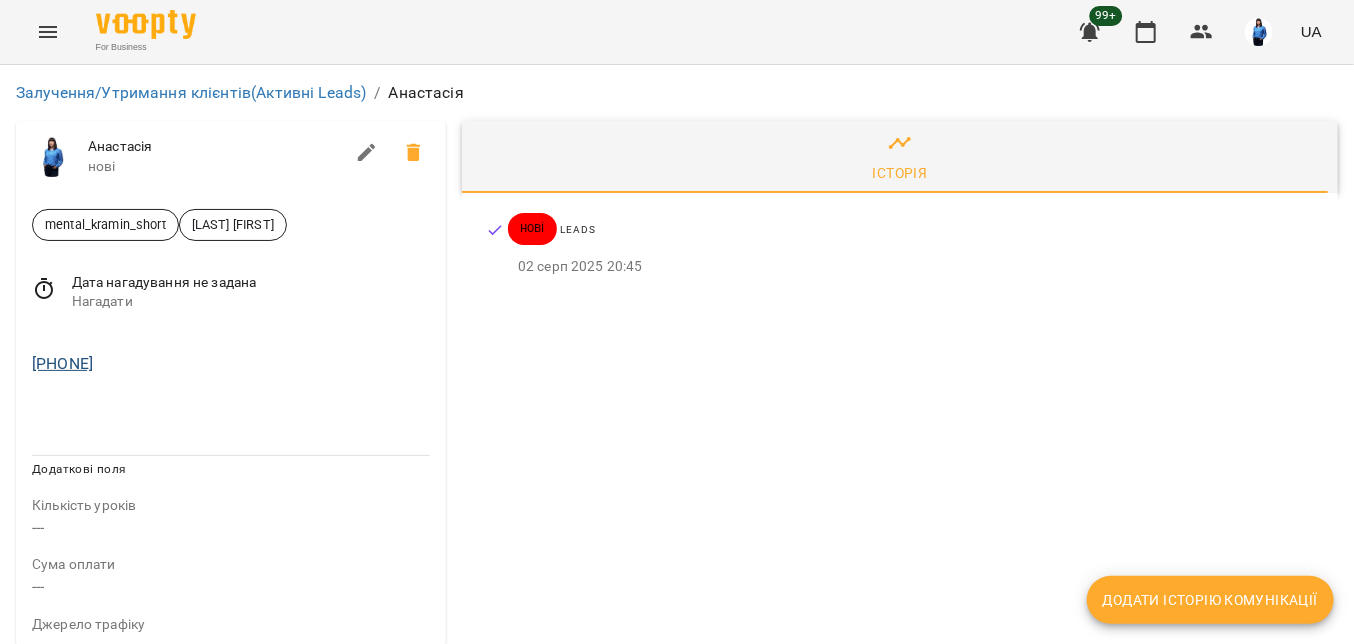drag, startPoint x: 148, startPoint y: 367, endPoint x: 32, endPoint y: 362, distance: 116.10771 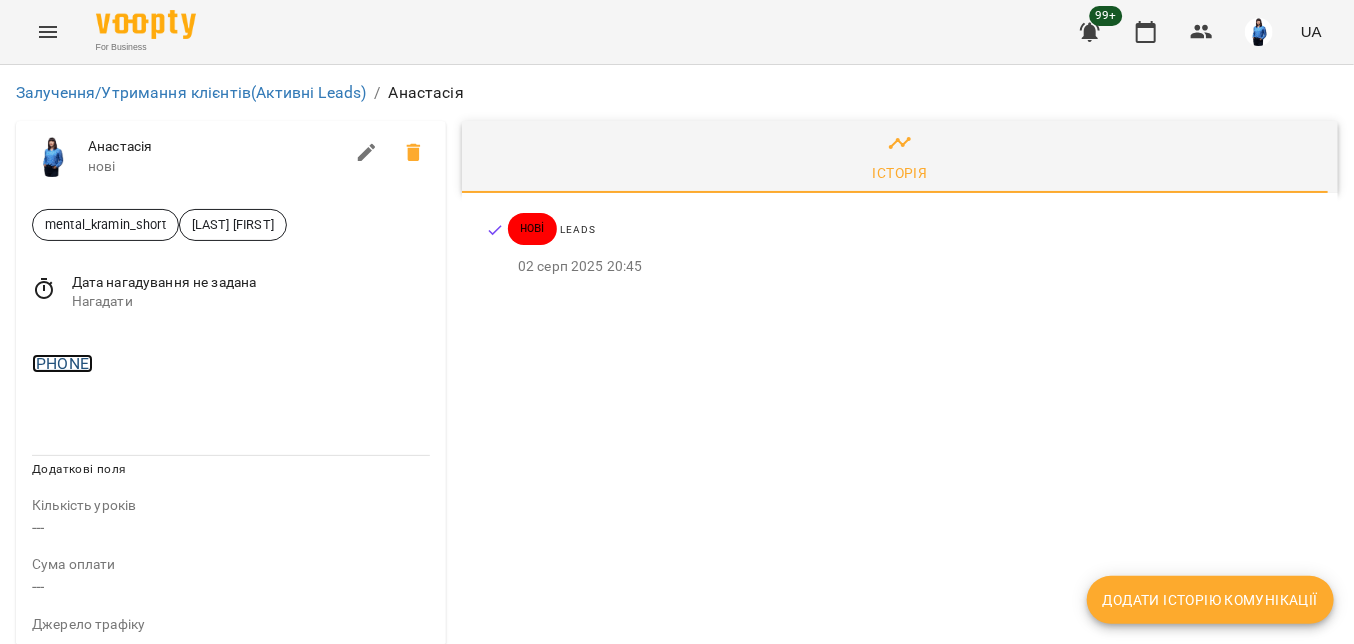copy on "[PHONE]" 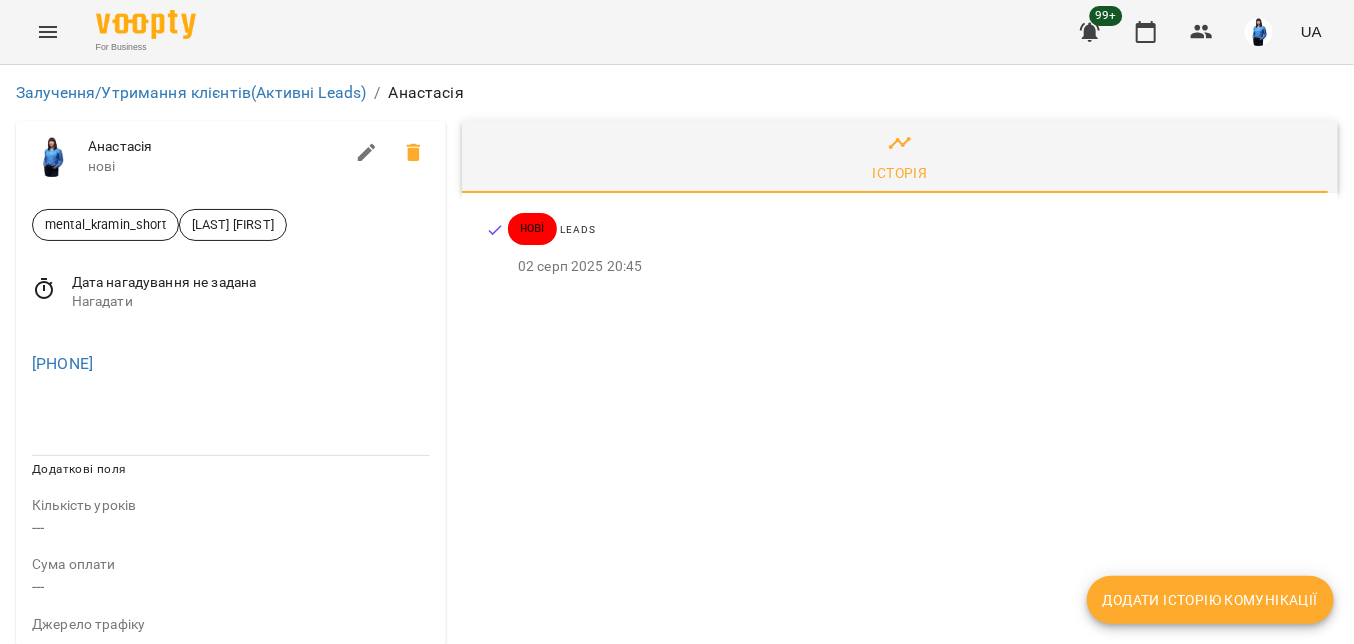 click on "Додати історію комунікації" at bounding box center [1210, 600] 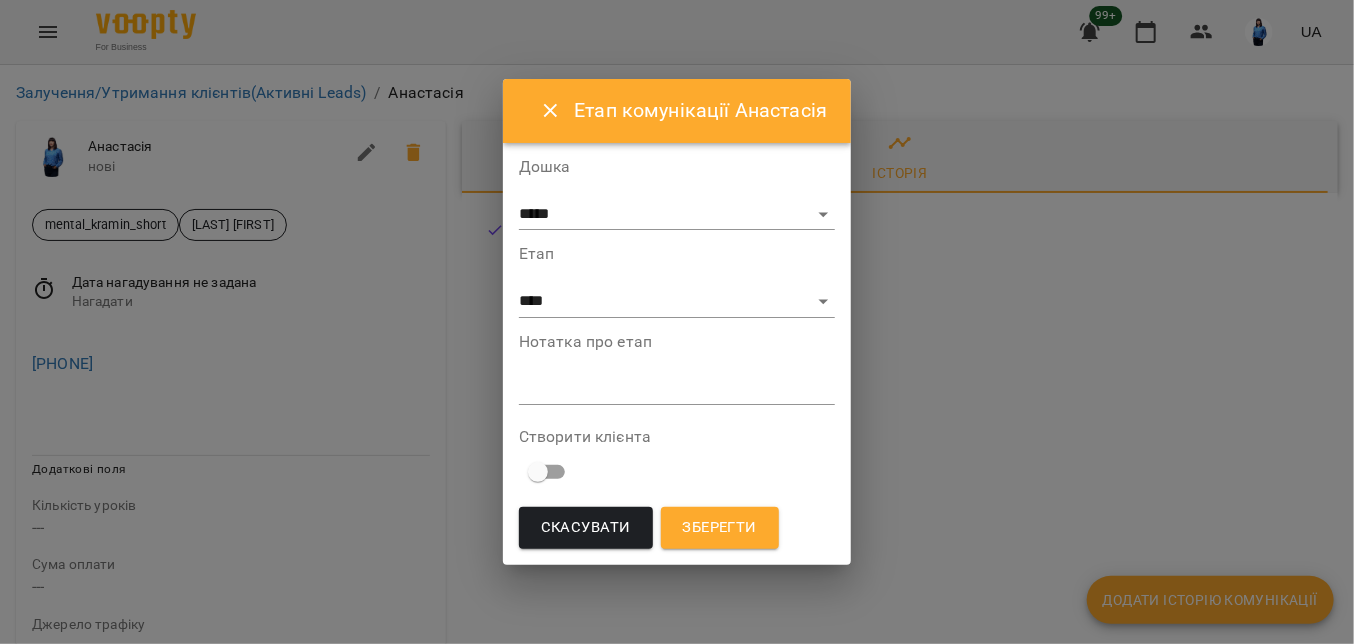 click on "*" at bounding box center [677, 389] 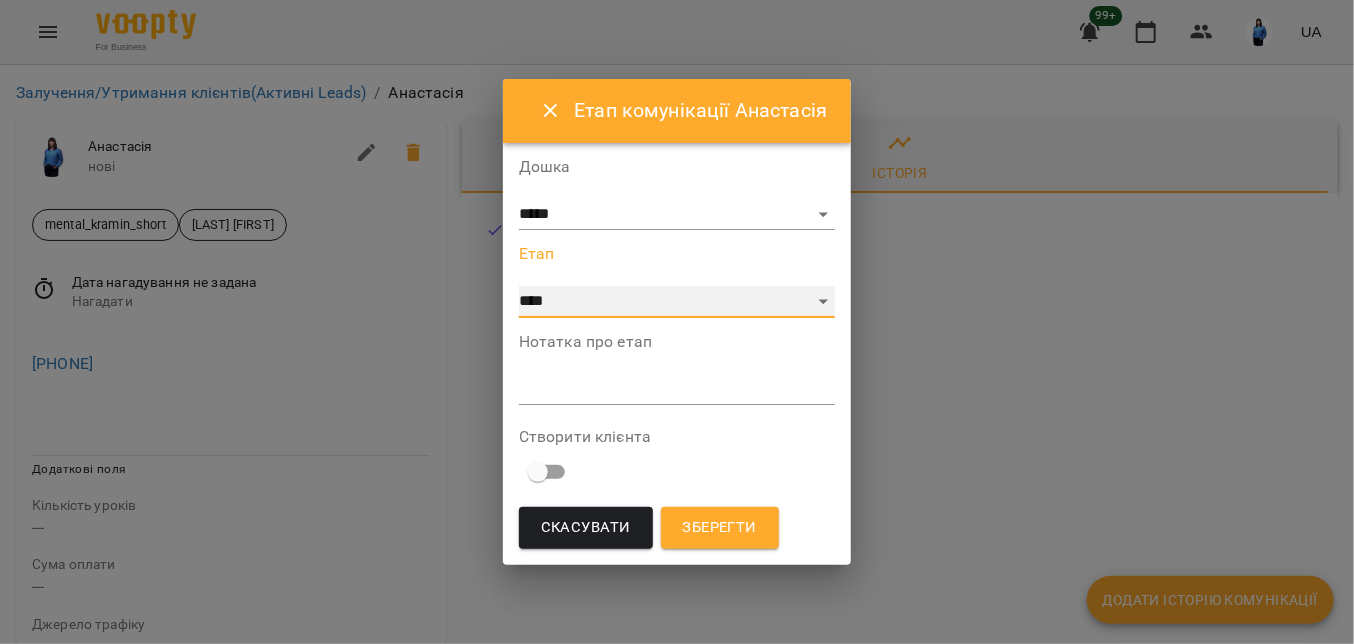 click on "**********" at bounding box center [677, 302] 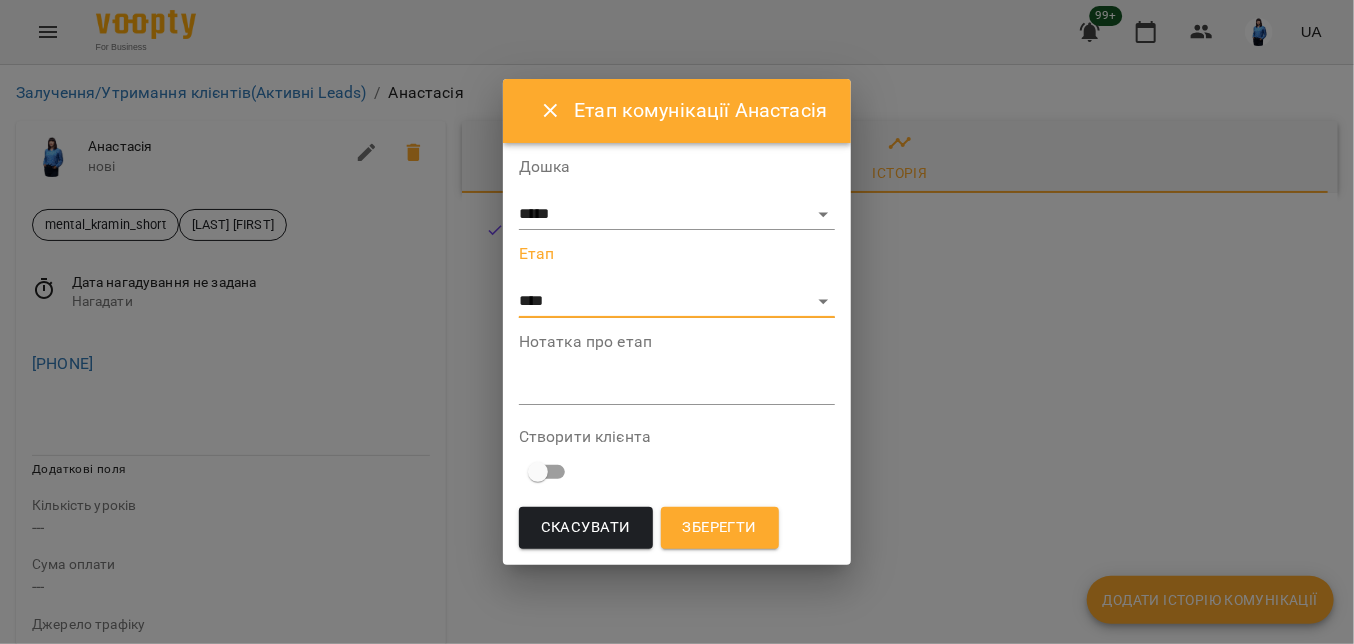click on "*" at bounding box center (677, 389) 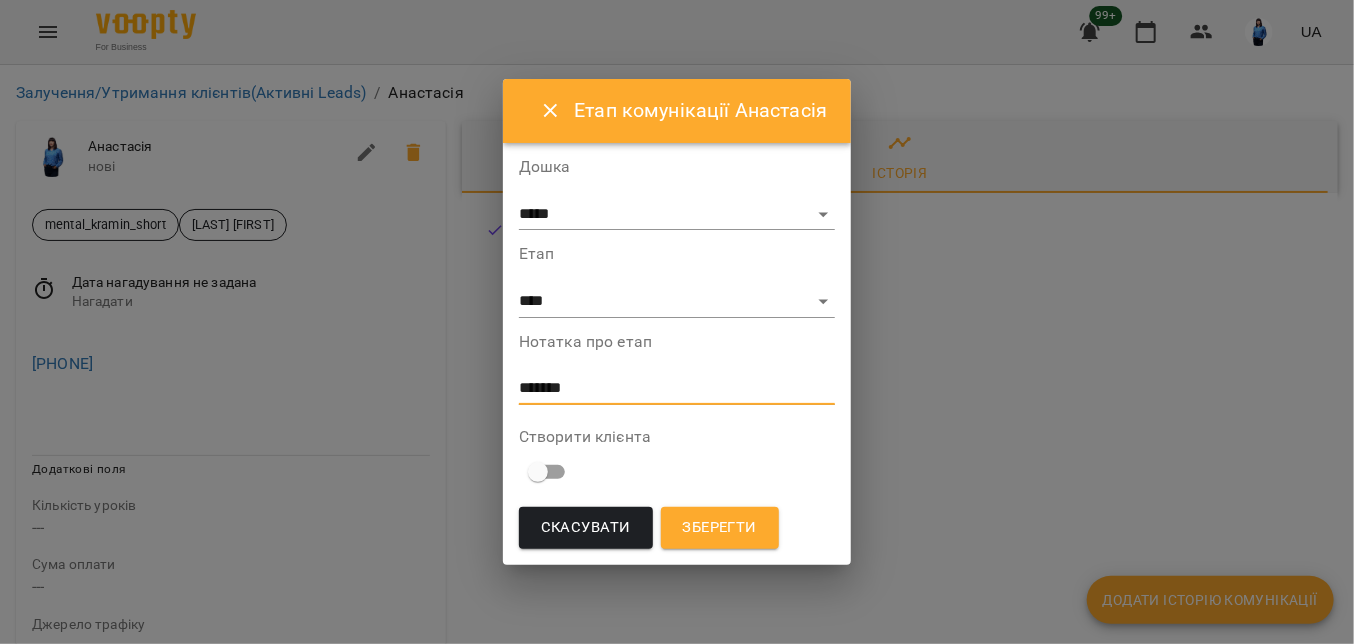click on "*******" at bounding box center (676, 388) 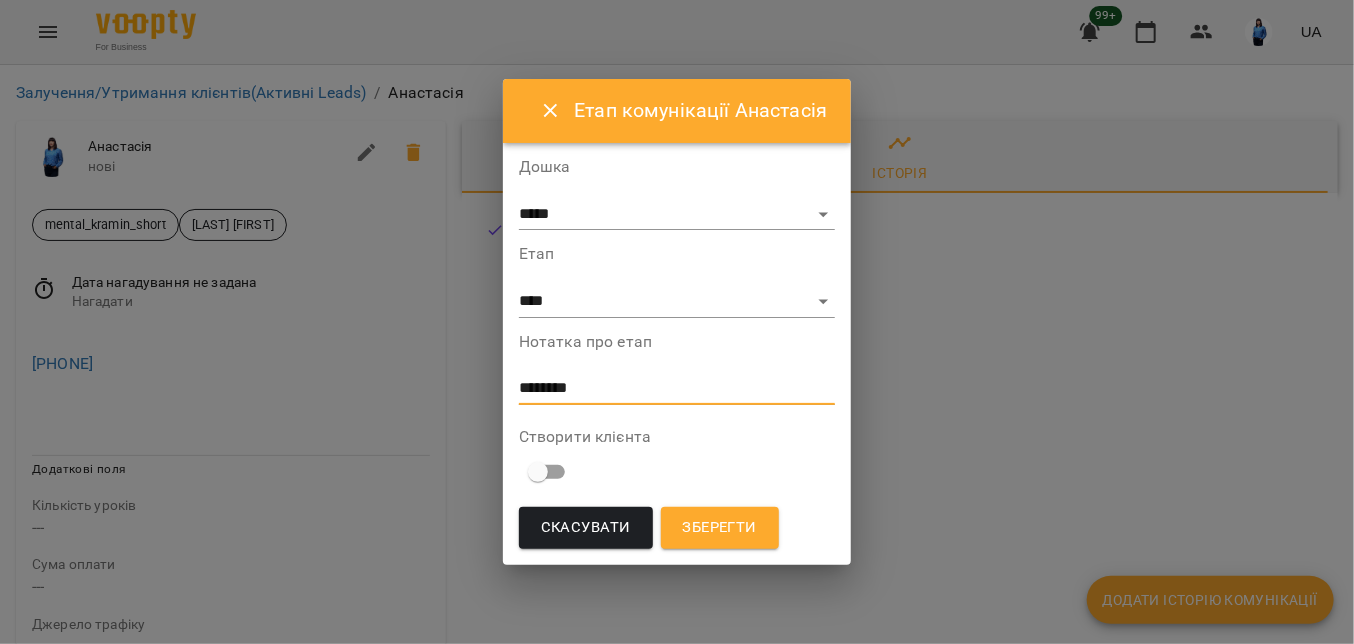 type on "********" 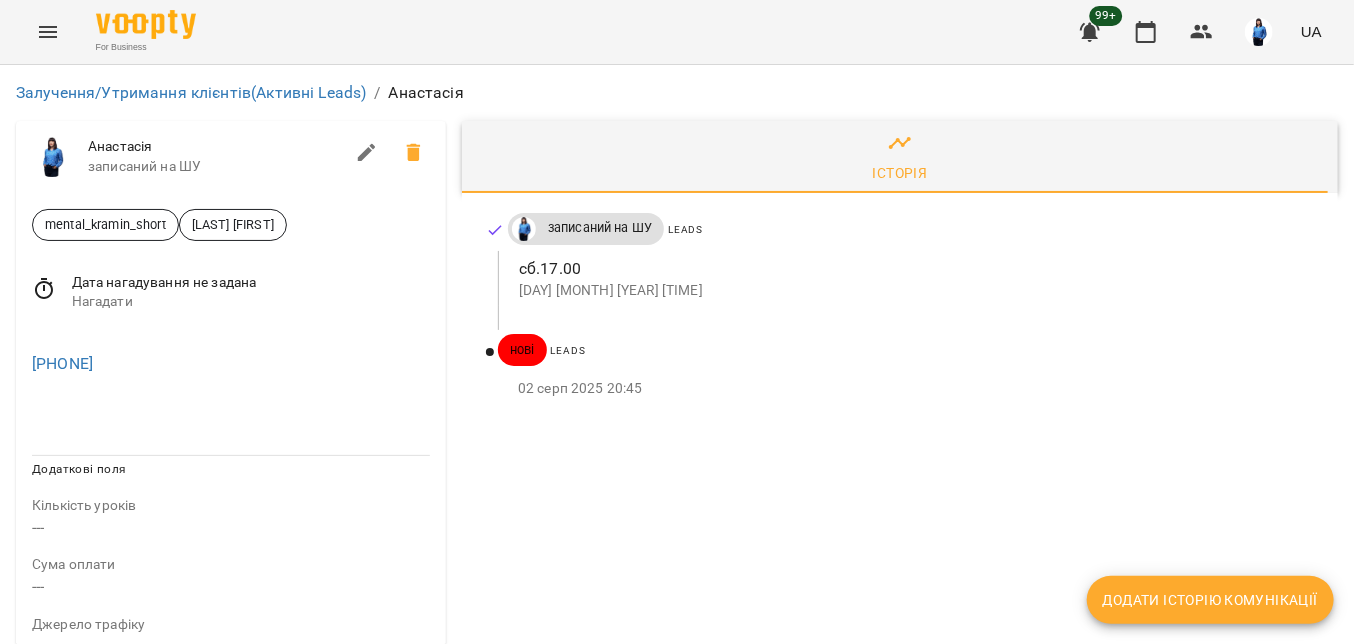 drag, startPoint x: 140, startPoint y: 354, endPoint x: 12, endPoint y: 347, distance: 128.19127 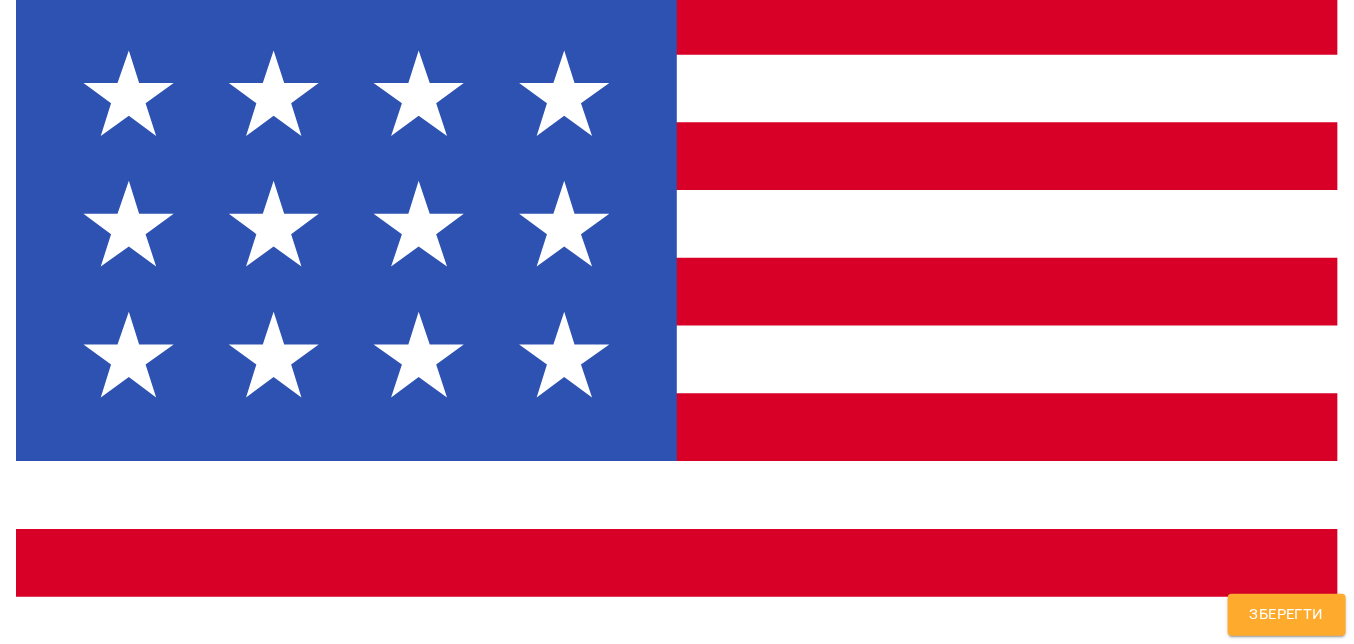 click on "mental_kramin_short Дащенко Анна" at bounding box center (677, 1106) 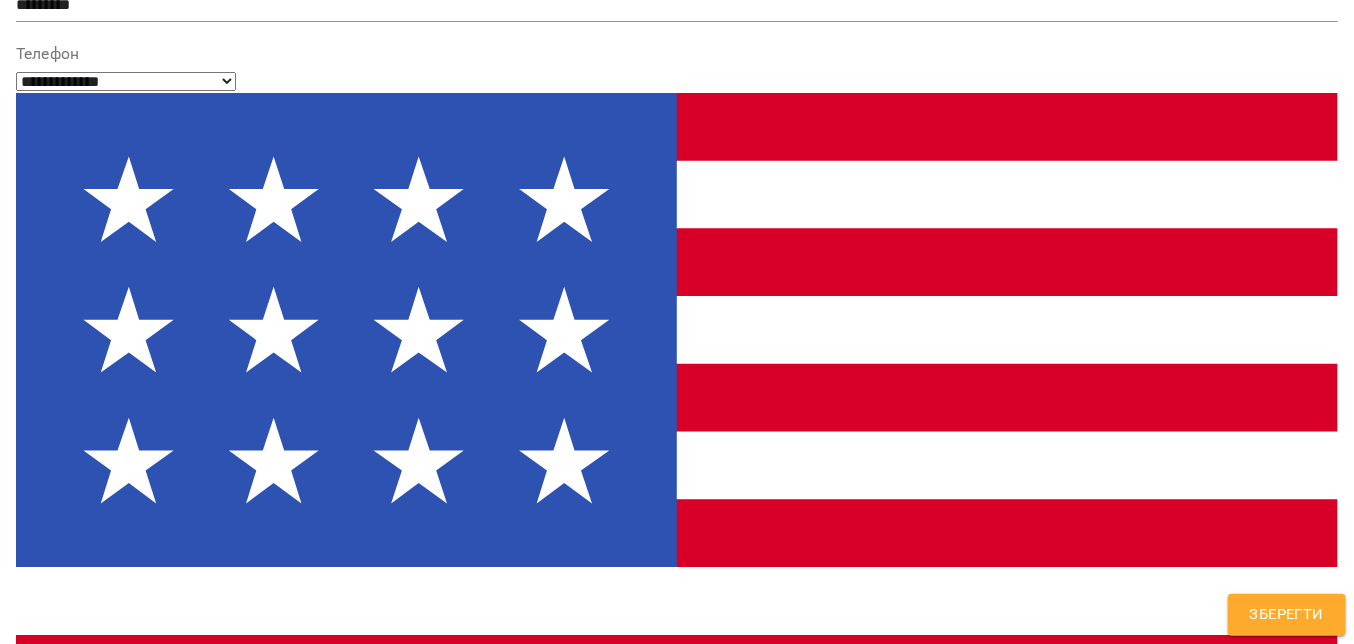scroll, scrollTop: 184, scrollLeft: 0, axis: vertical 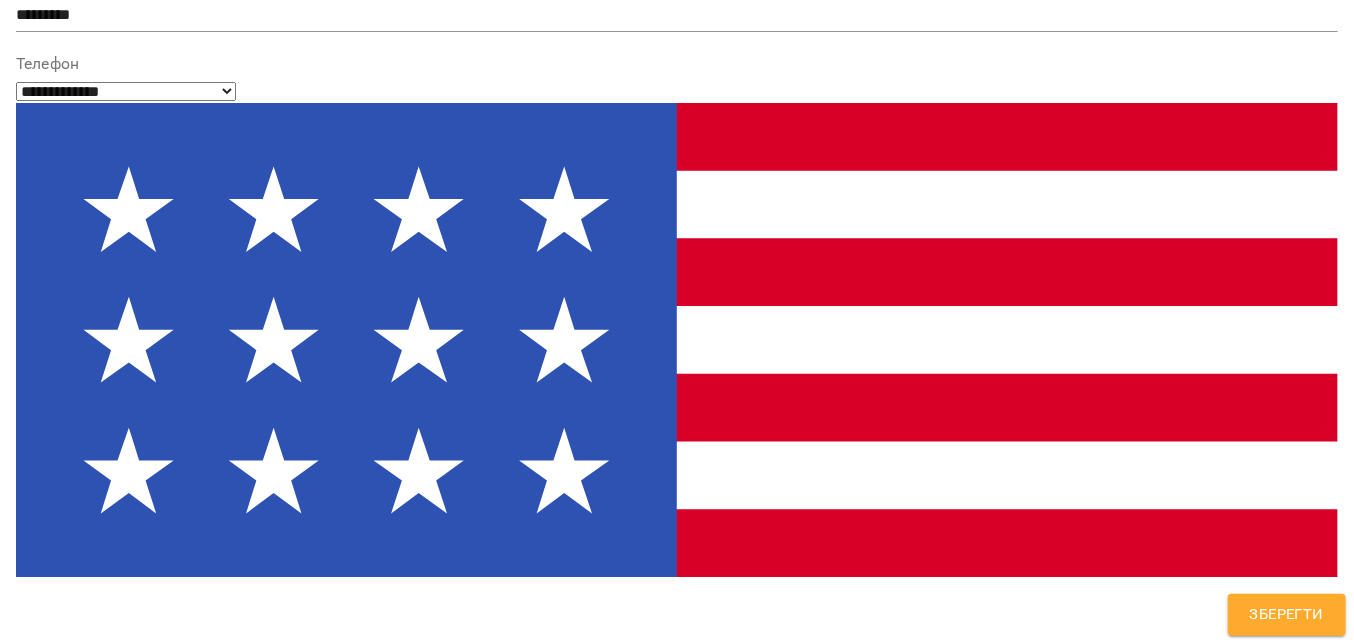 type on "**" 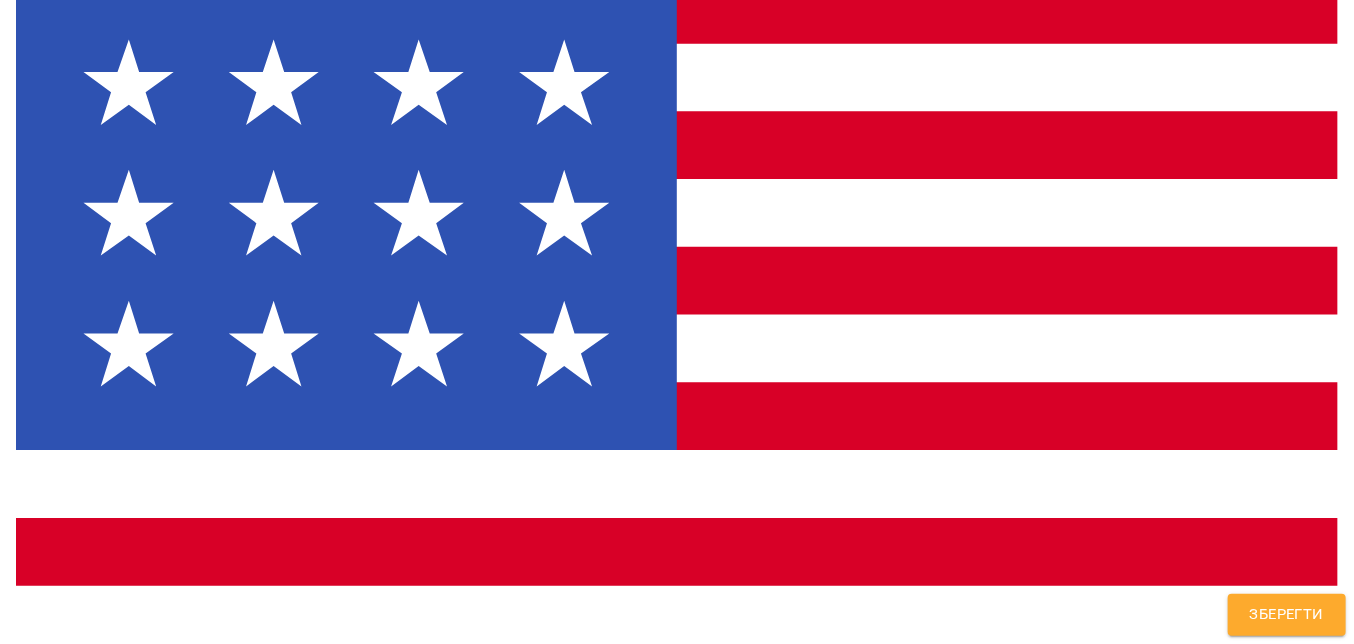 scroll, scrollTop: 384, scrollLeft: 0, axis: vertical 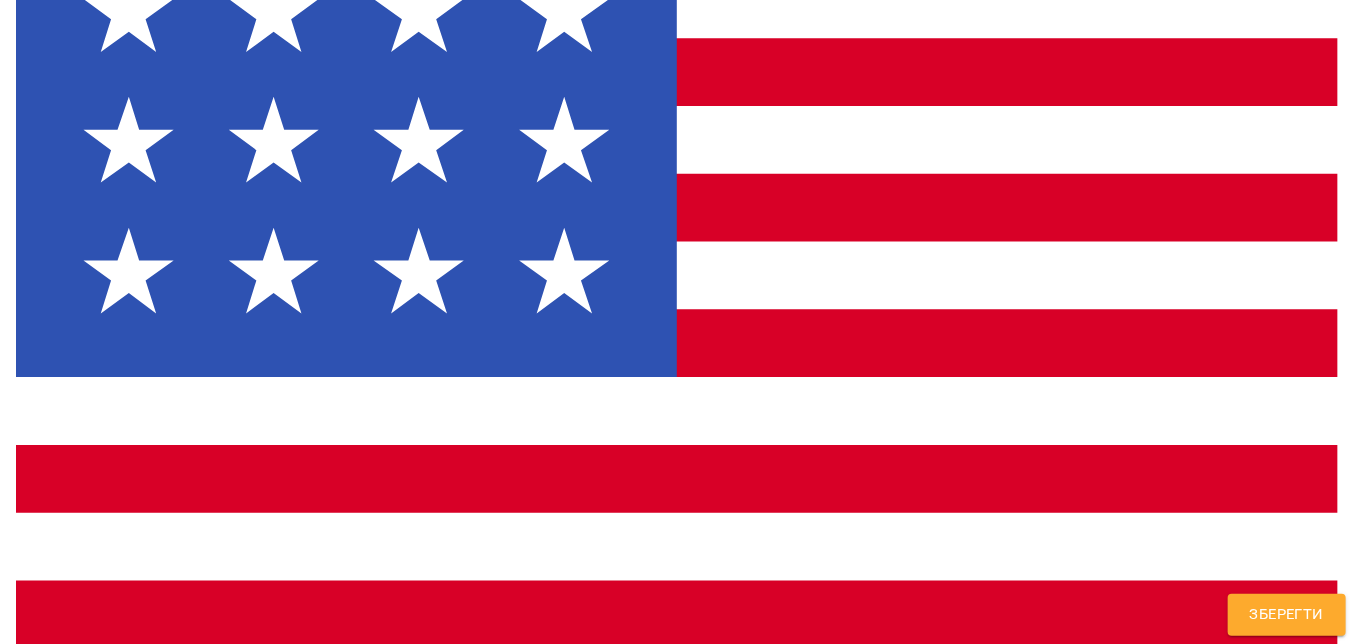 click at bounding box center [677, 1317] 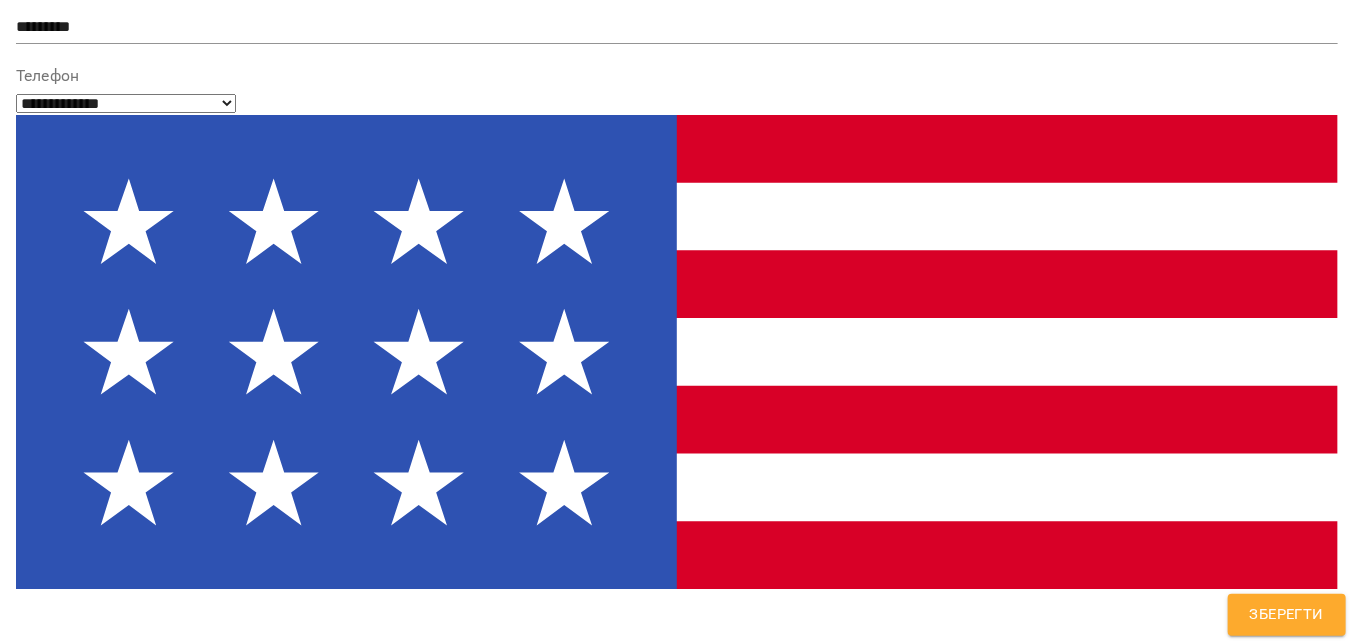 scroll, scrollTop: 0, scrollLeft: 0, axis: both 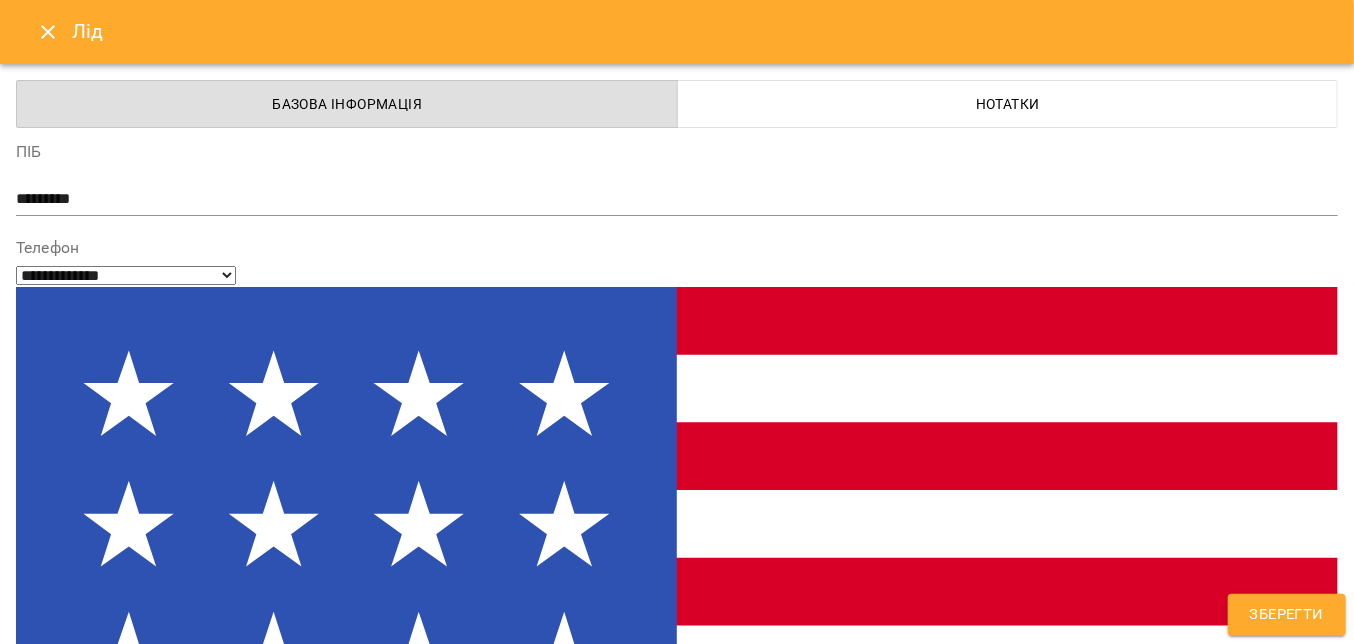 type on "**********" 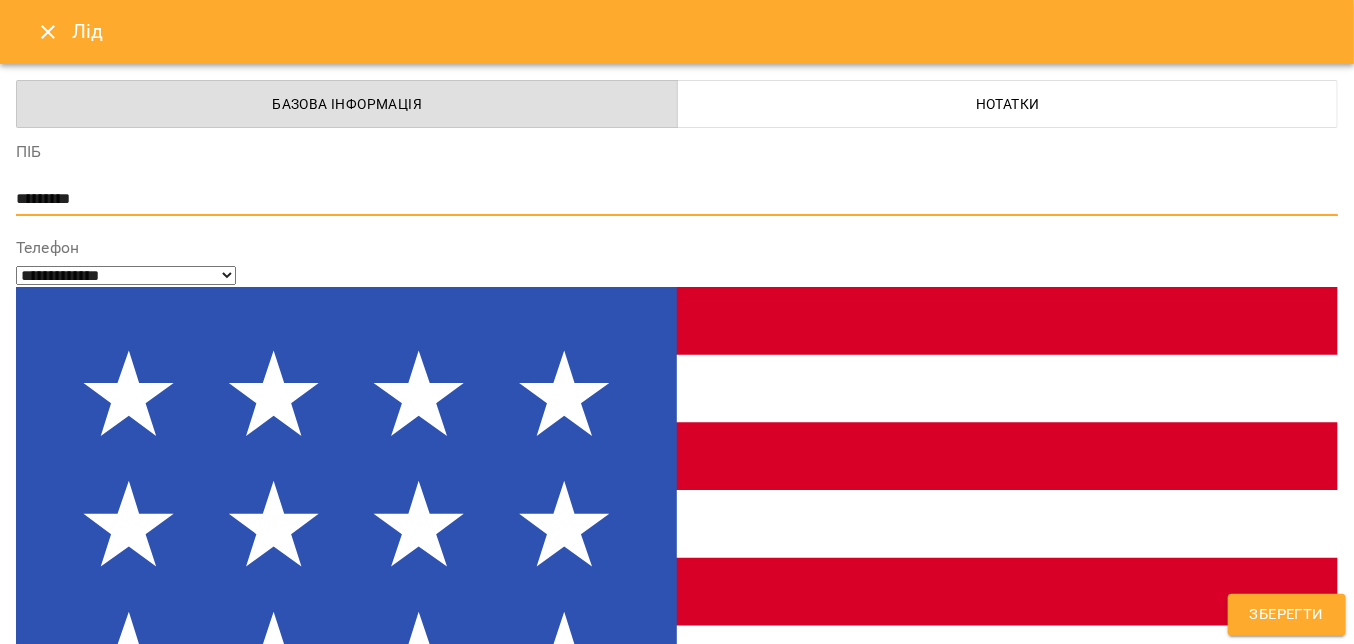 click on "*********" at bounding box center [669, 199] 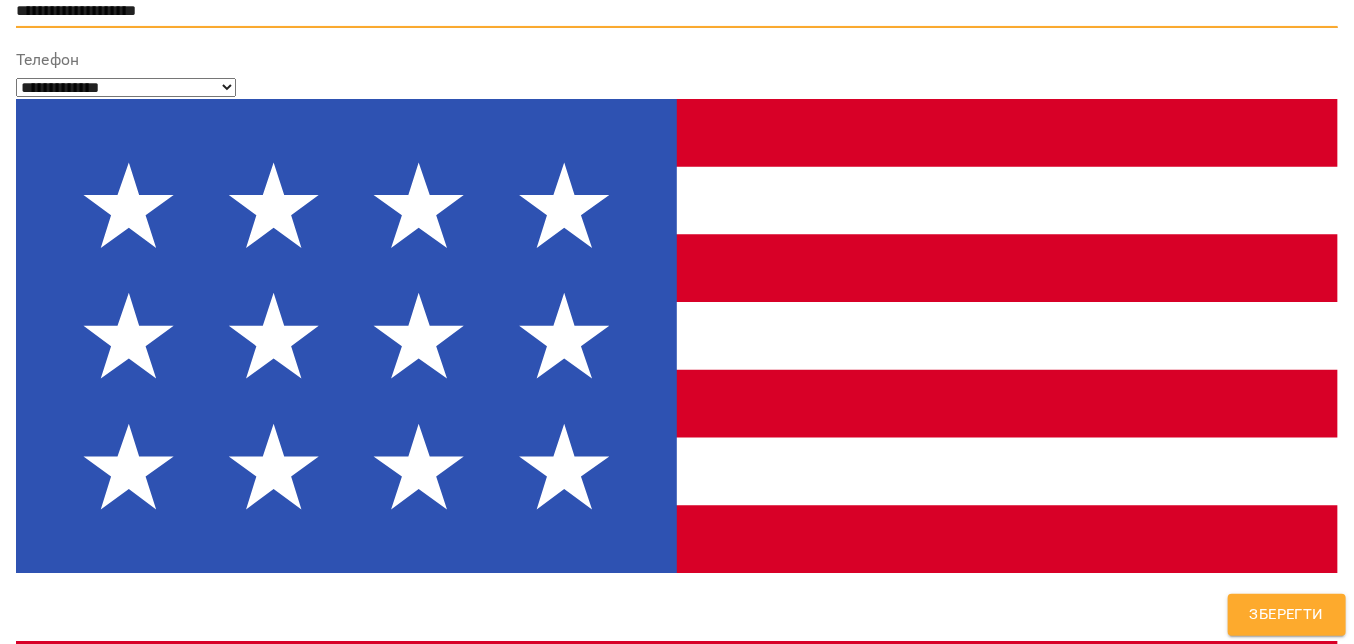 scroll, scrollTop: 400, scrollLeft: 0, axis: vertical 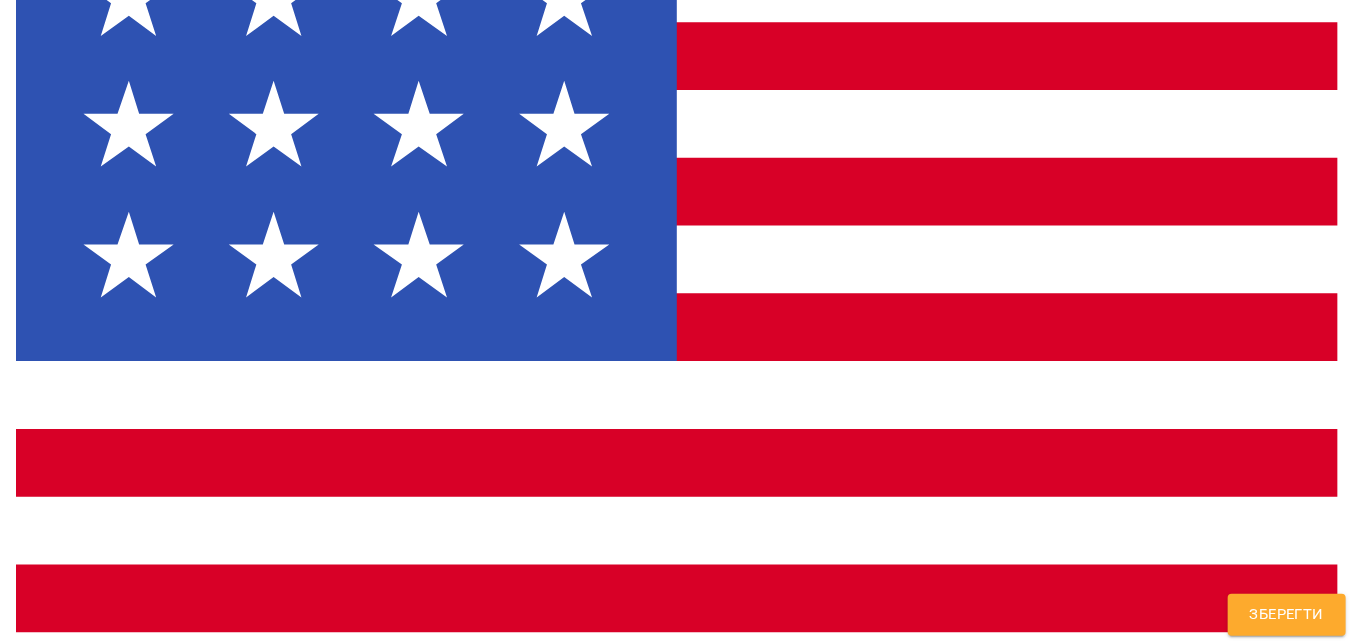 type on "**********" 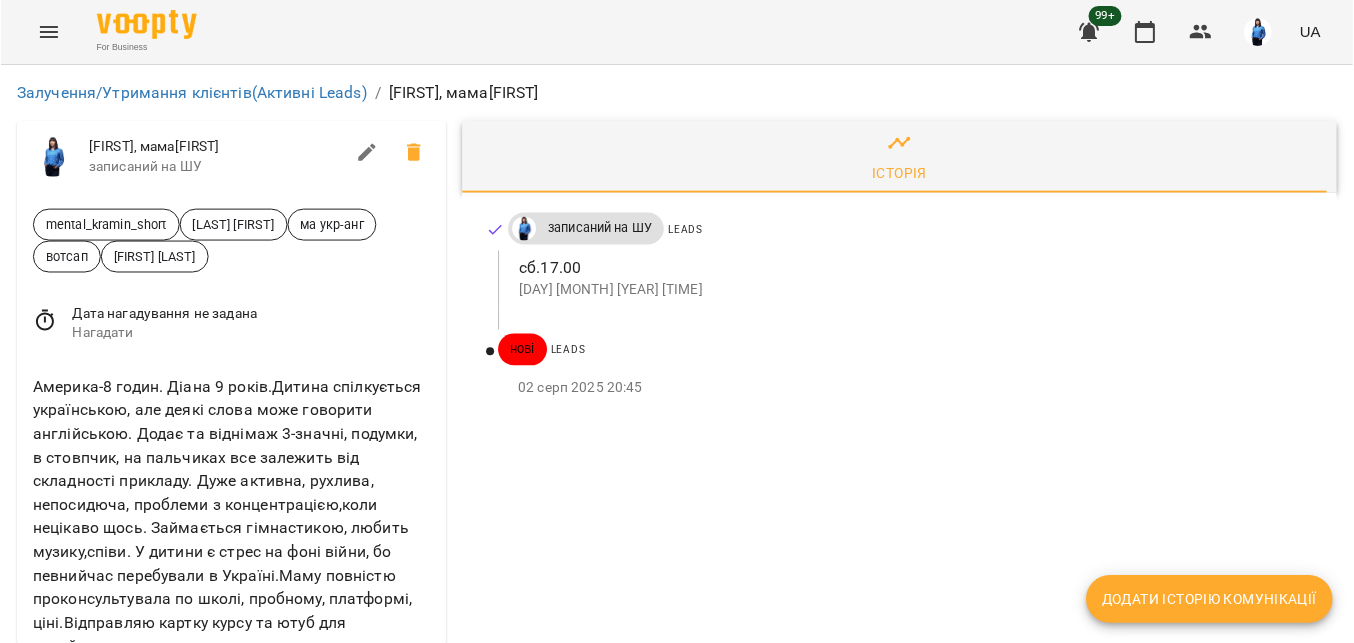 scroll, scrollTop: 200, scrollLeft: 0, axis: vertical 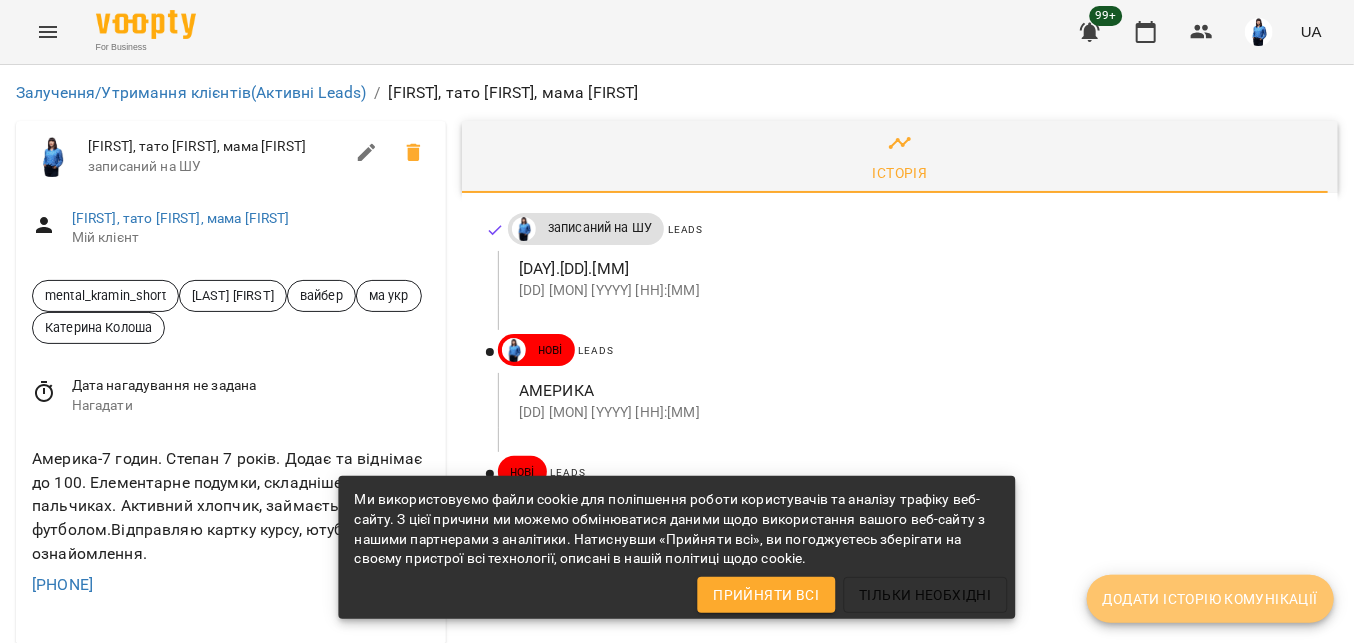 click on "Додати історію комунікації" at bounding box center (1210, 599) 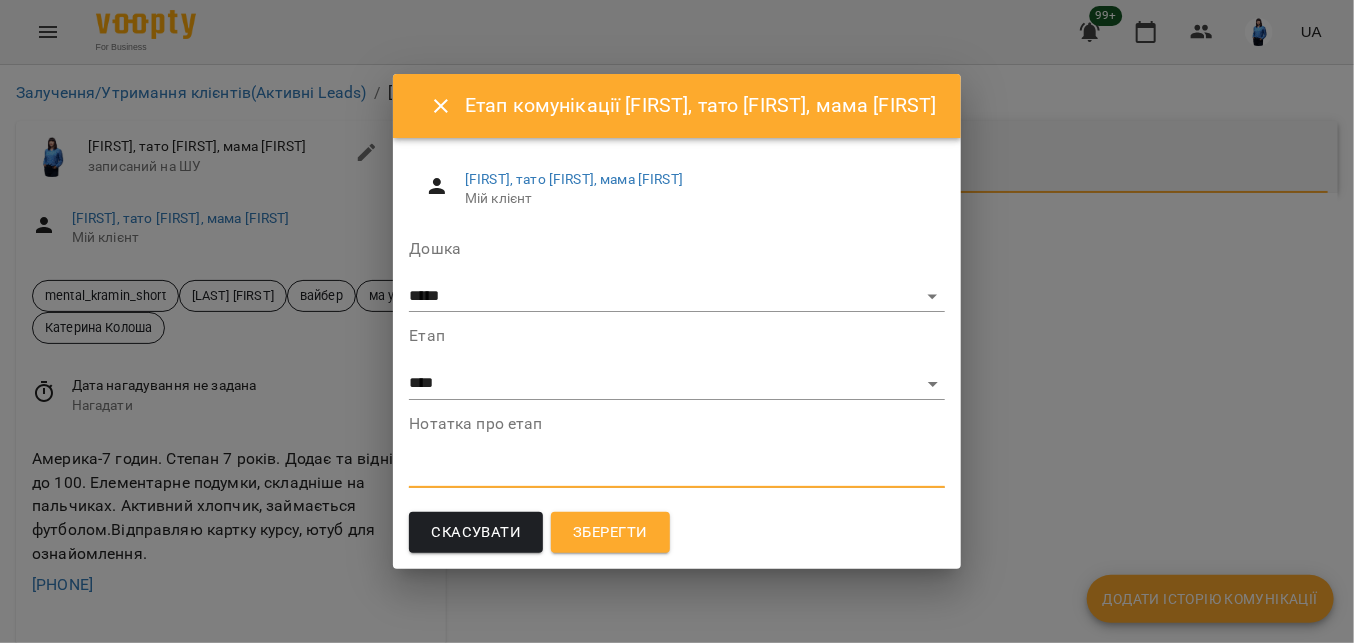 click at bounding box center [676, 471] 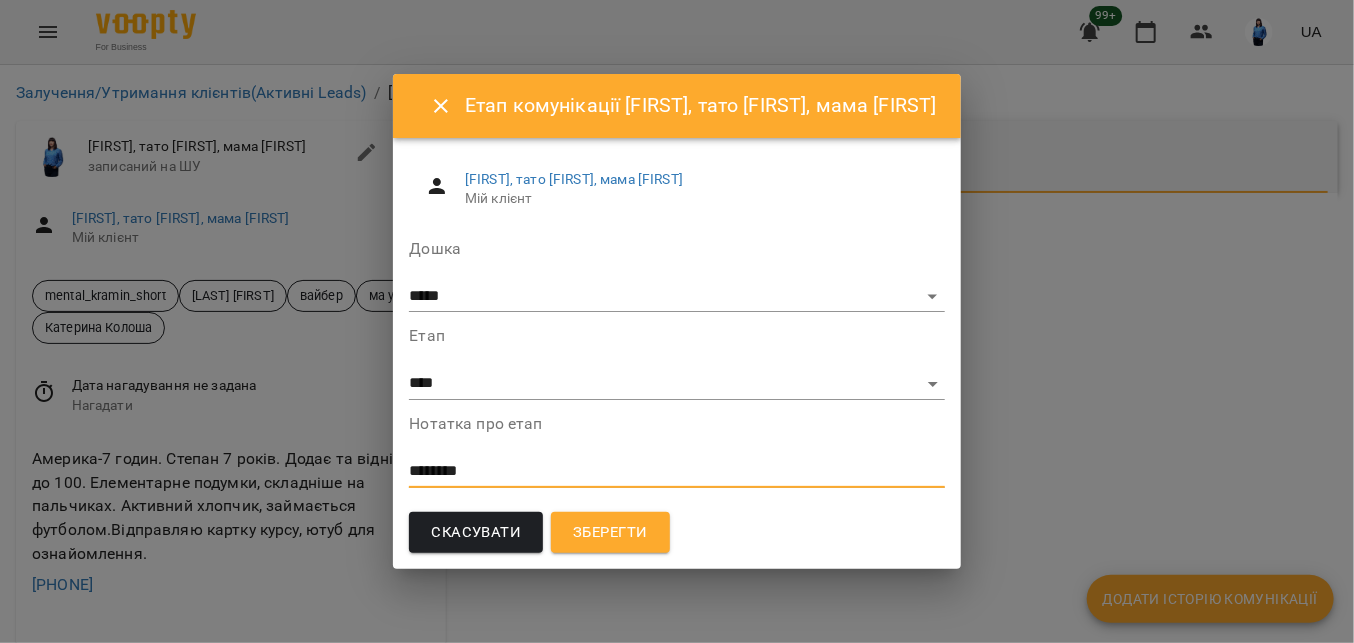 type on "********" 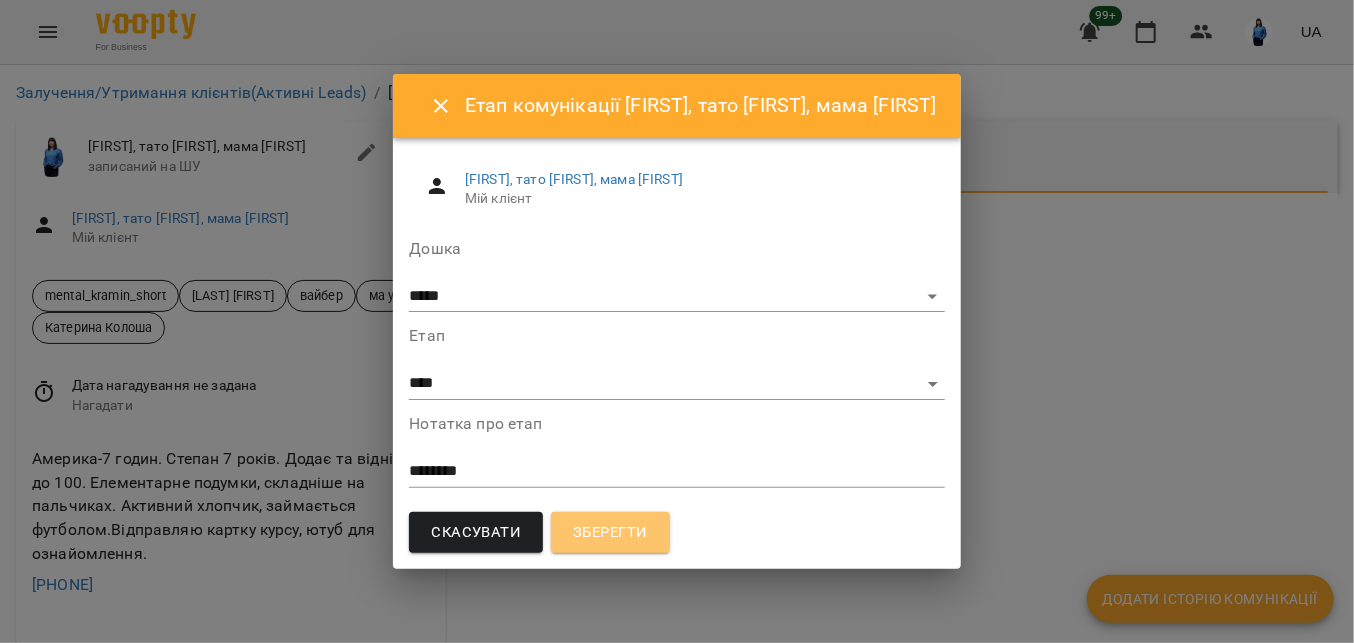 click on "Зберегти" at bounding box center [610, 533] 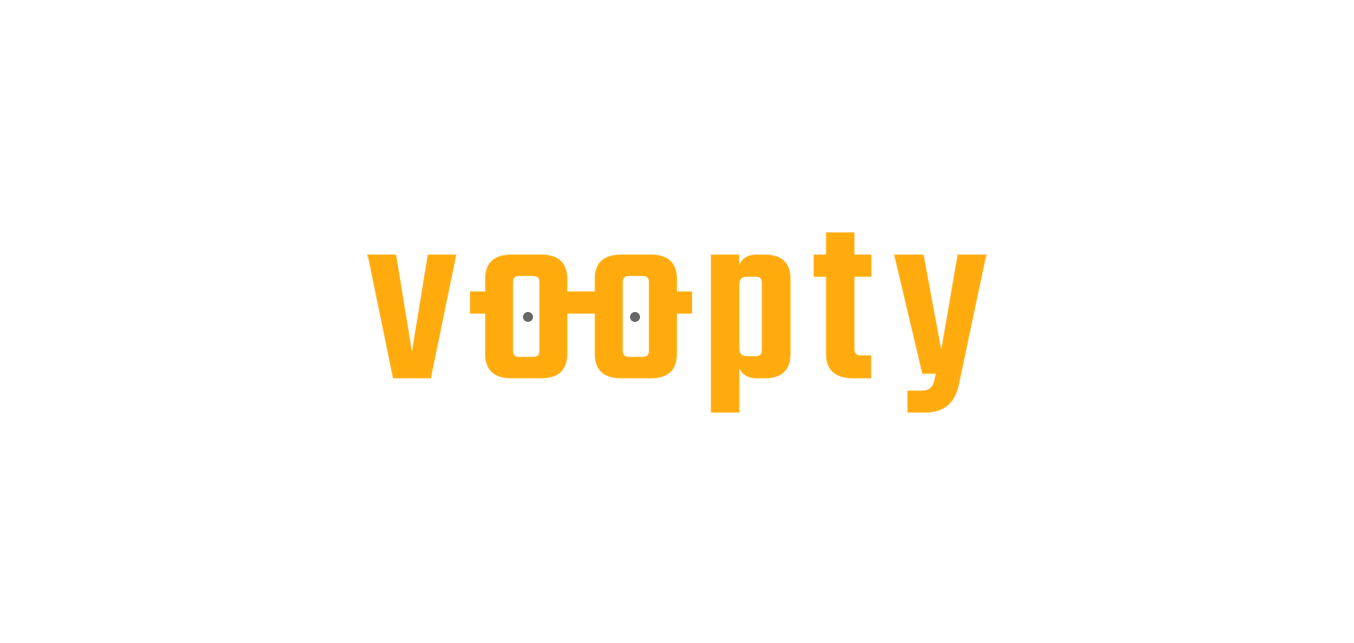 scroll, scrollTop: 0, scrollLeft: 0, axis: both 